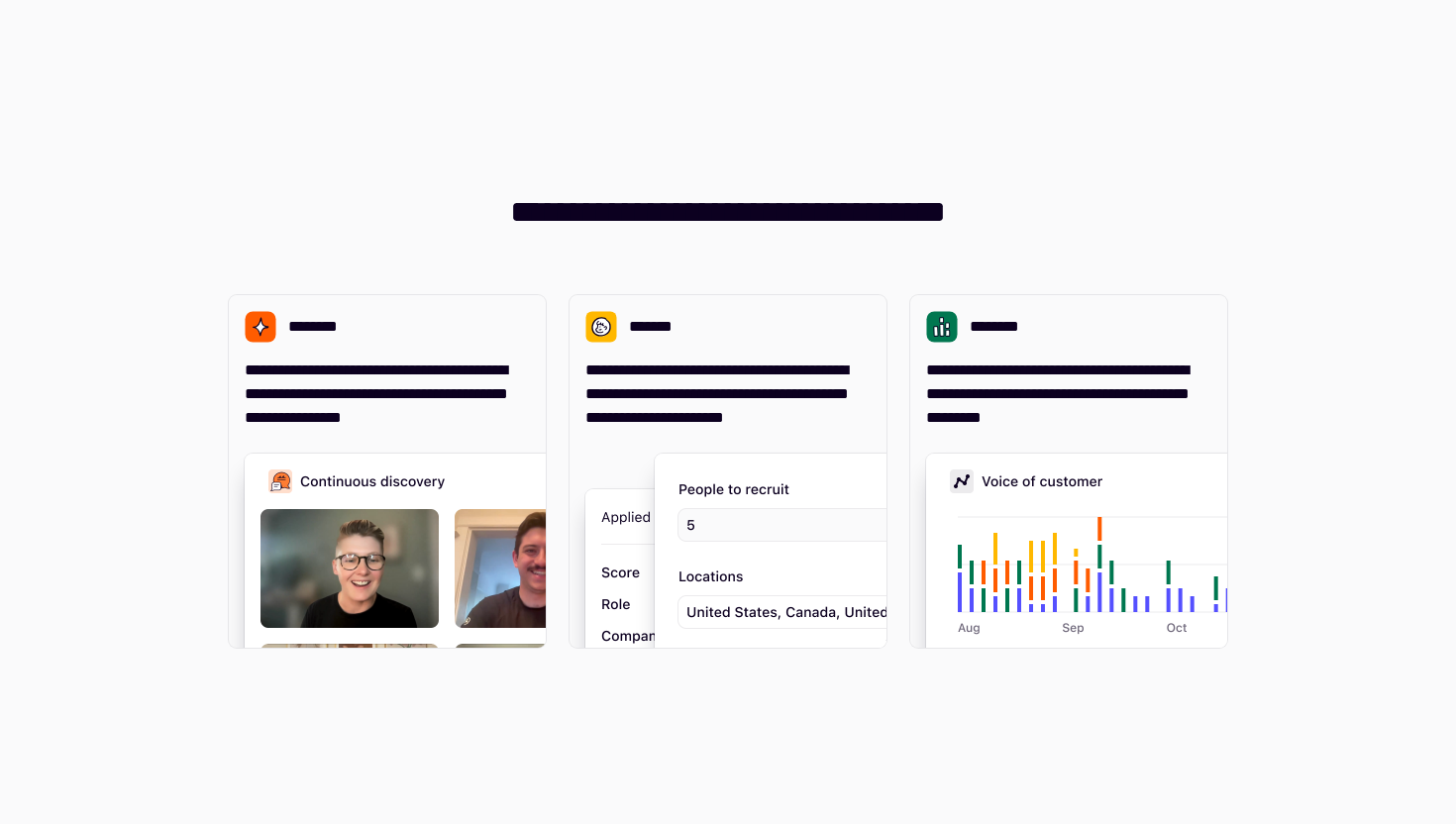 scroll, scrollTop: 0, scrollLeft: 0, axis: both 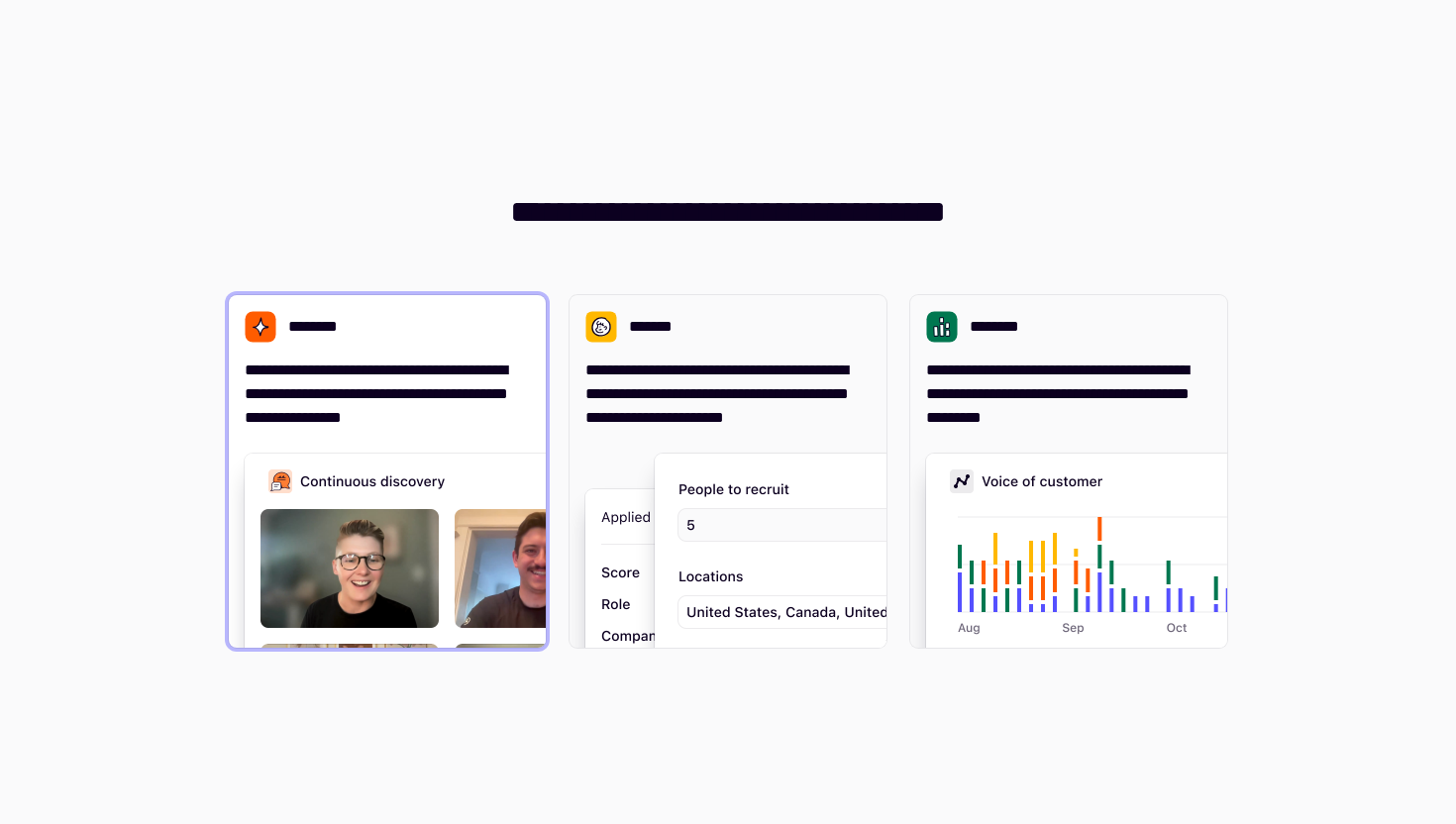 click on "**********" at bounding box center [387, 394] 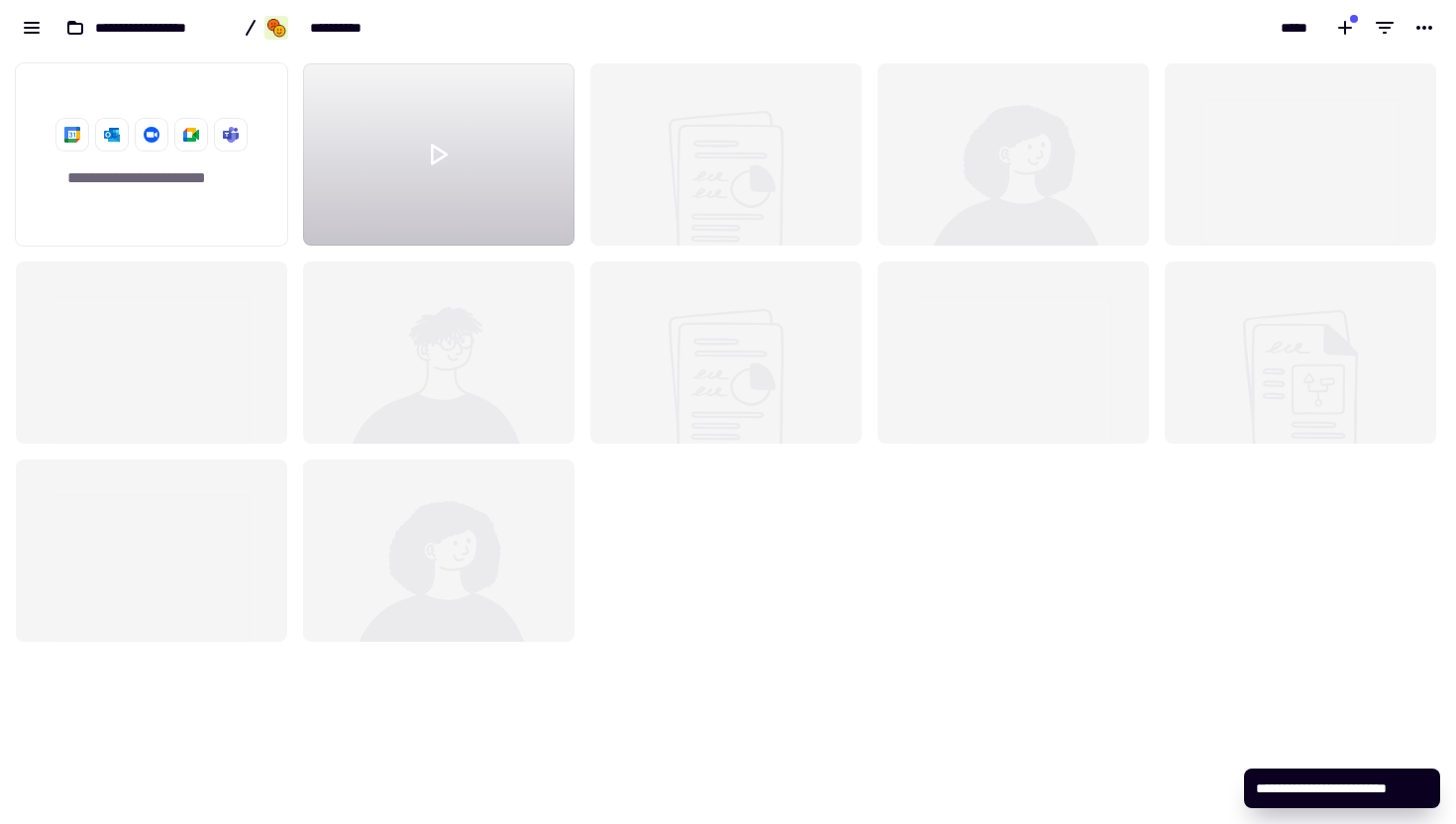 scroll, scrollTop: 1, scrollLeft: 1, axis: both 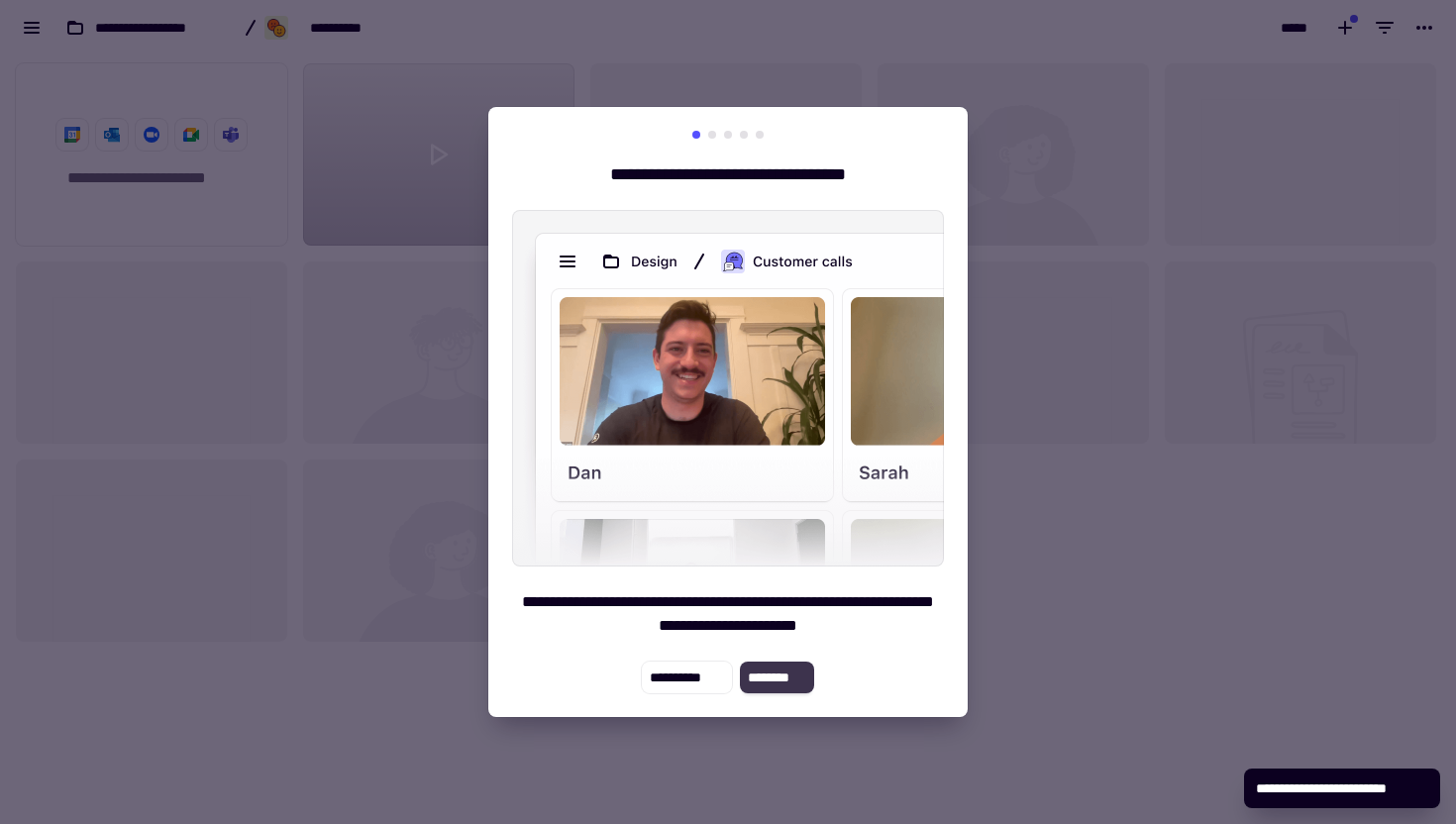 click on "********" 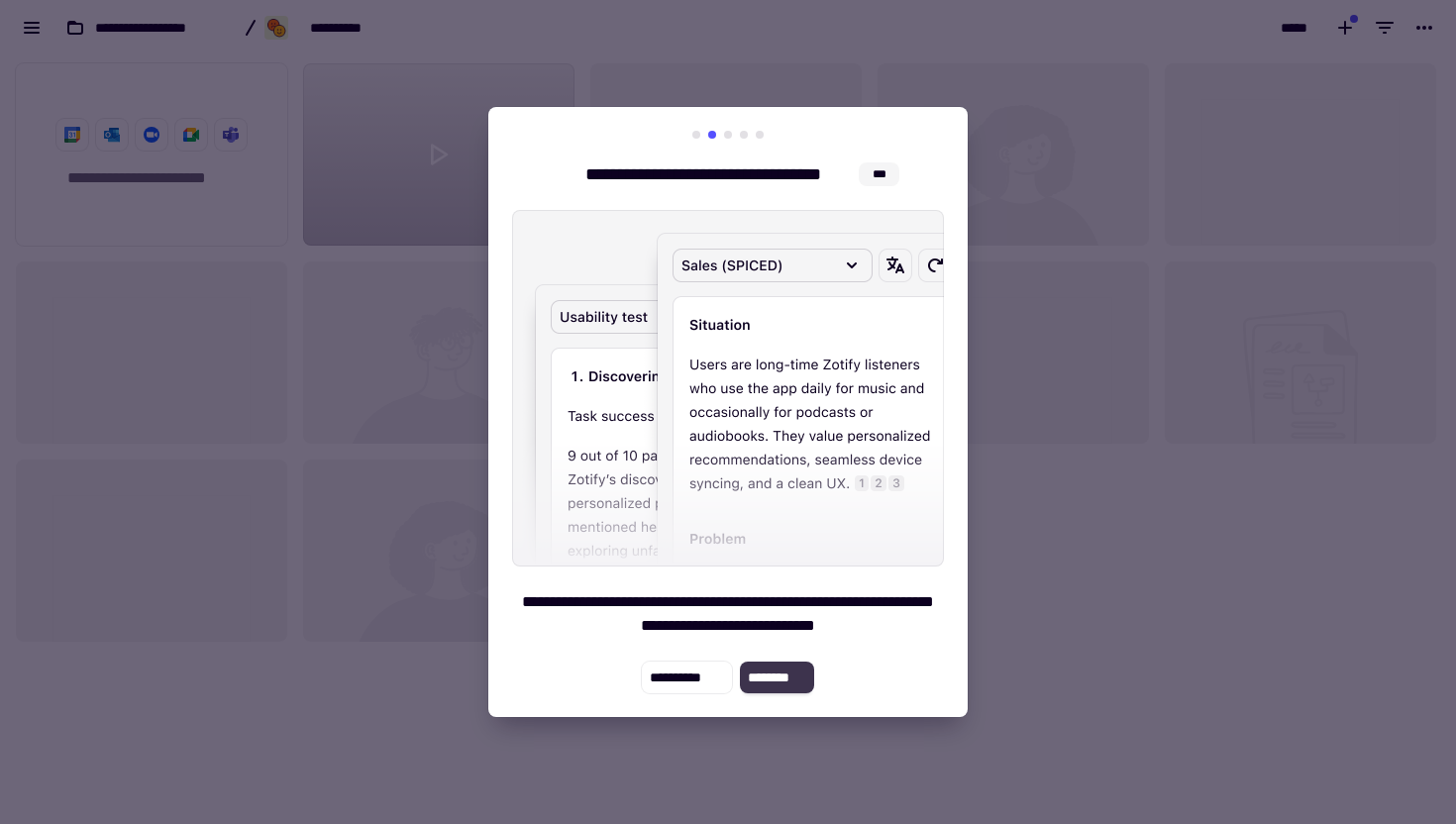 click on "********" 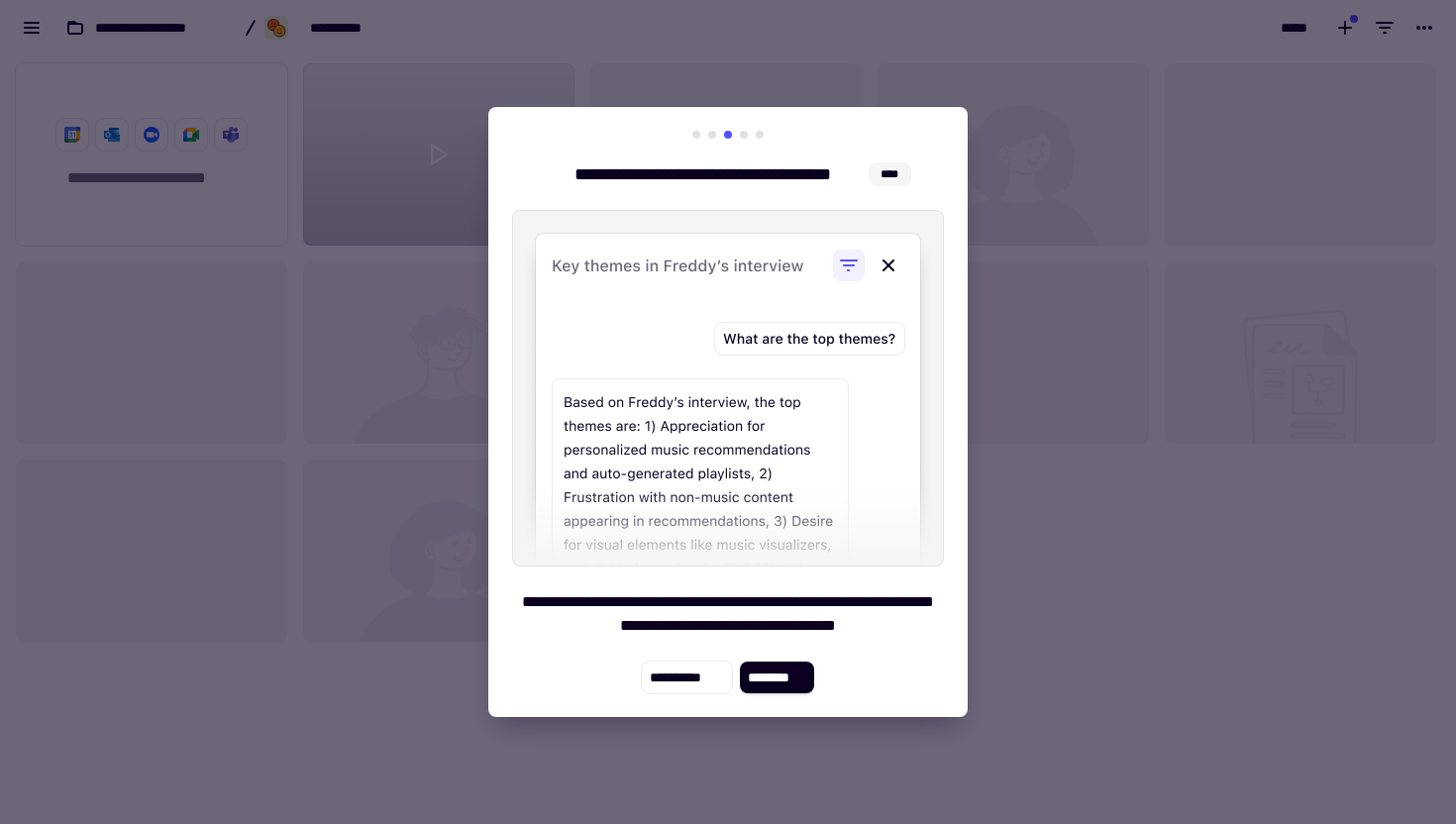 click at bounding box center [728, 412] 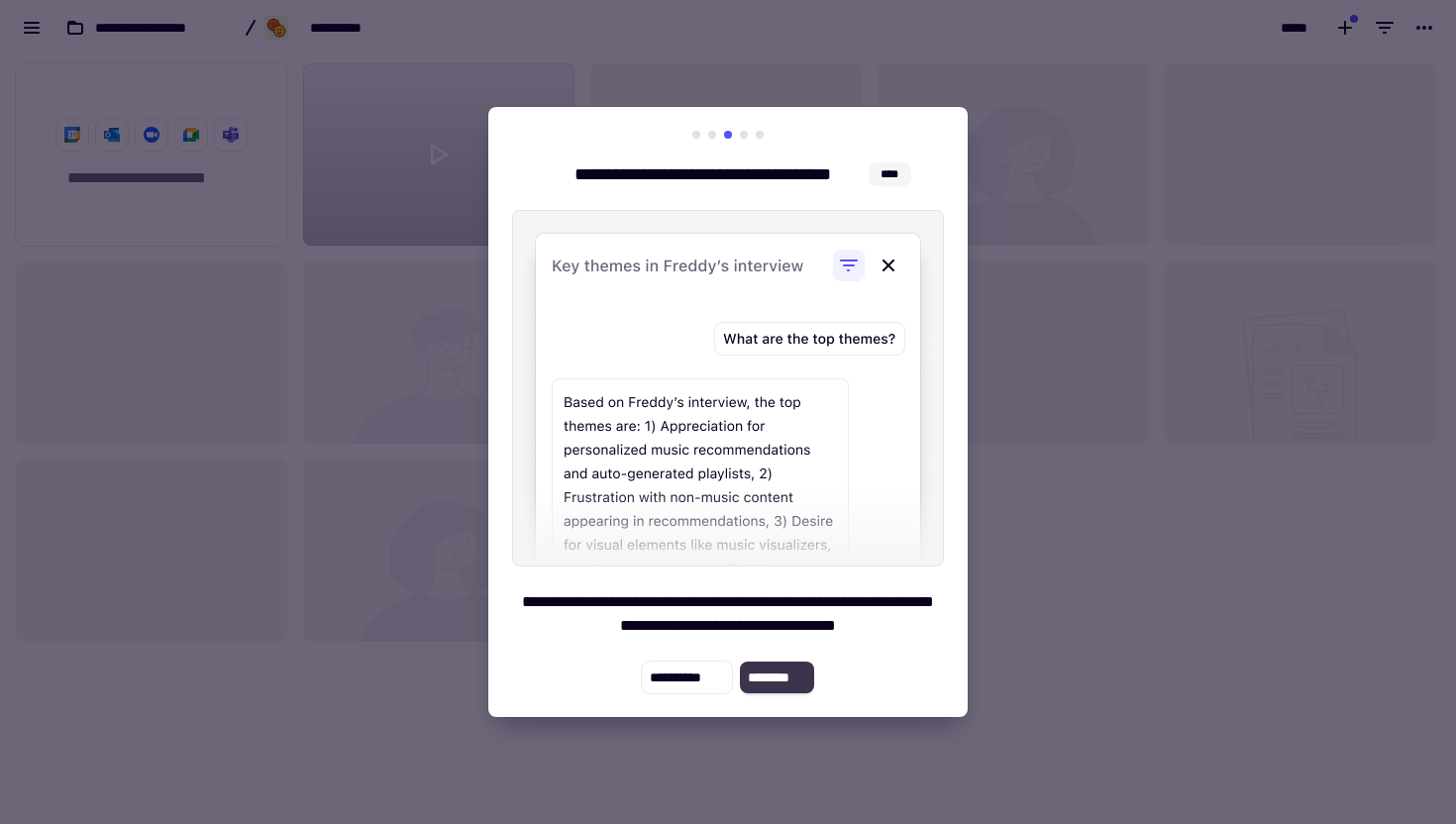 click on "********" 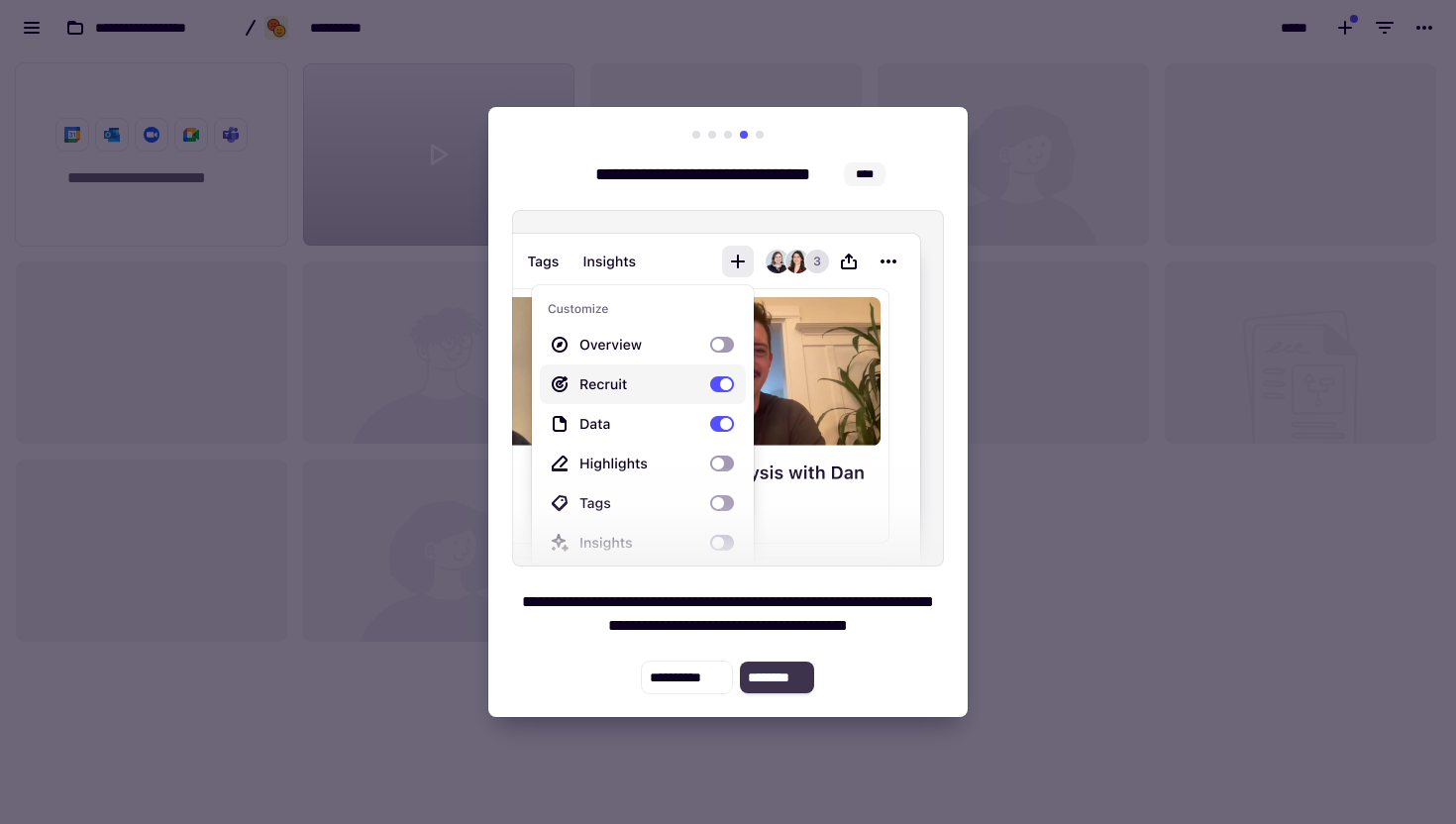click on "********" 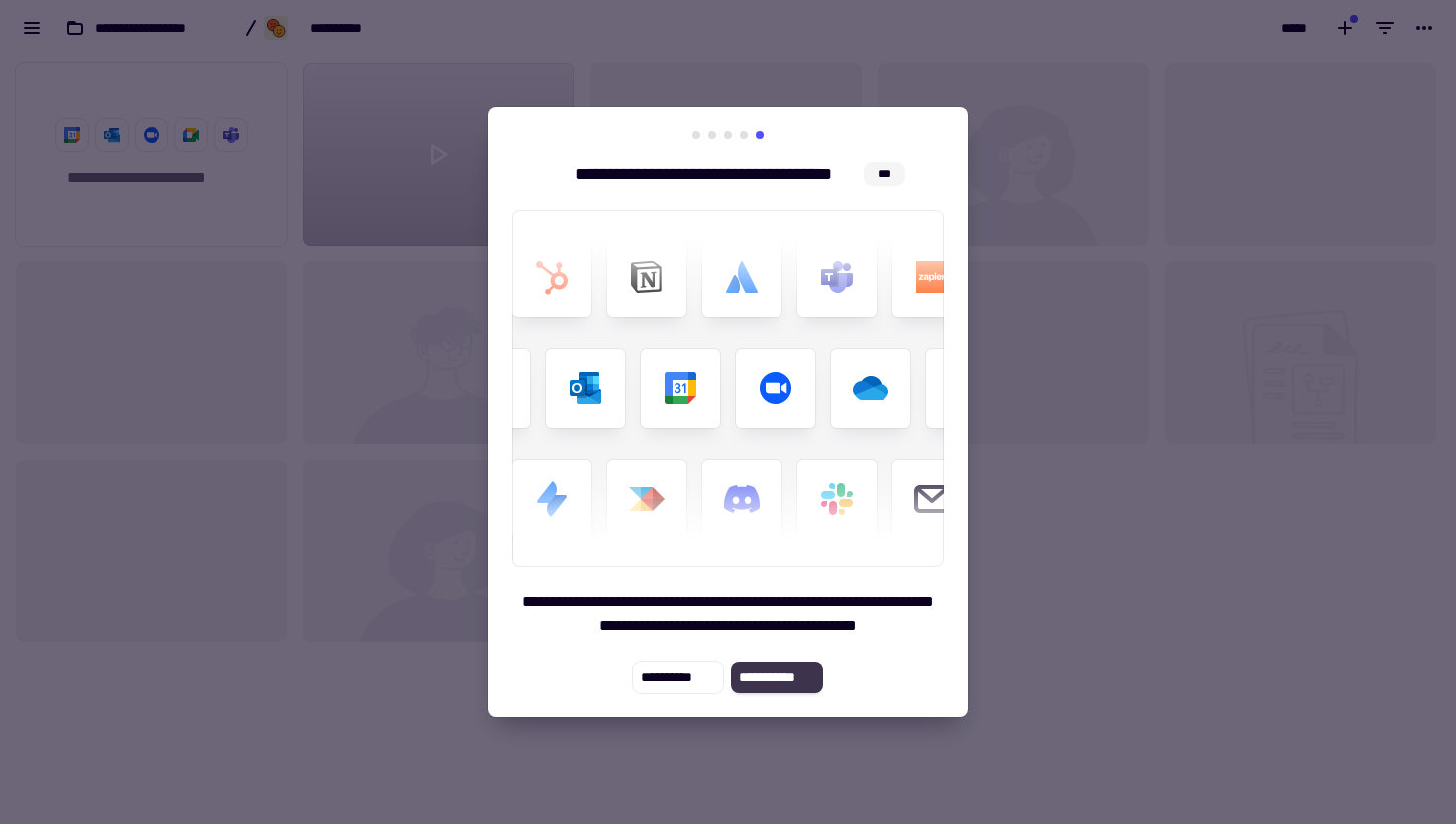 click on "**********" 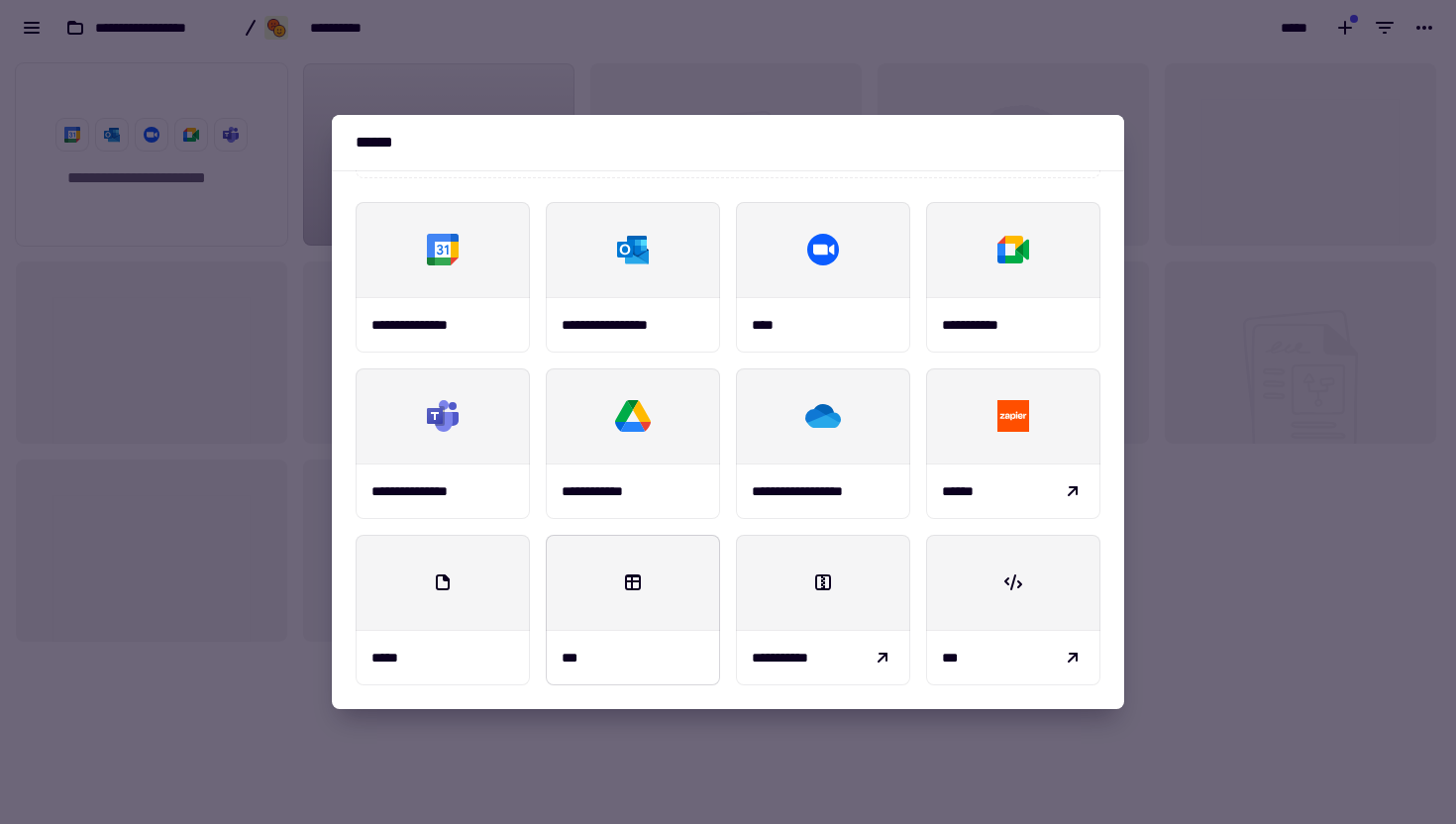 scroll, scrollTop: 0, scrollLeft: 0, axis: both 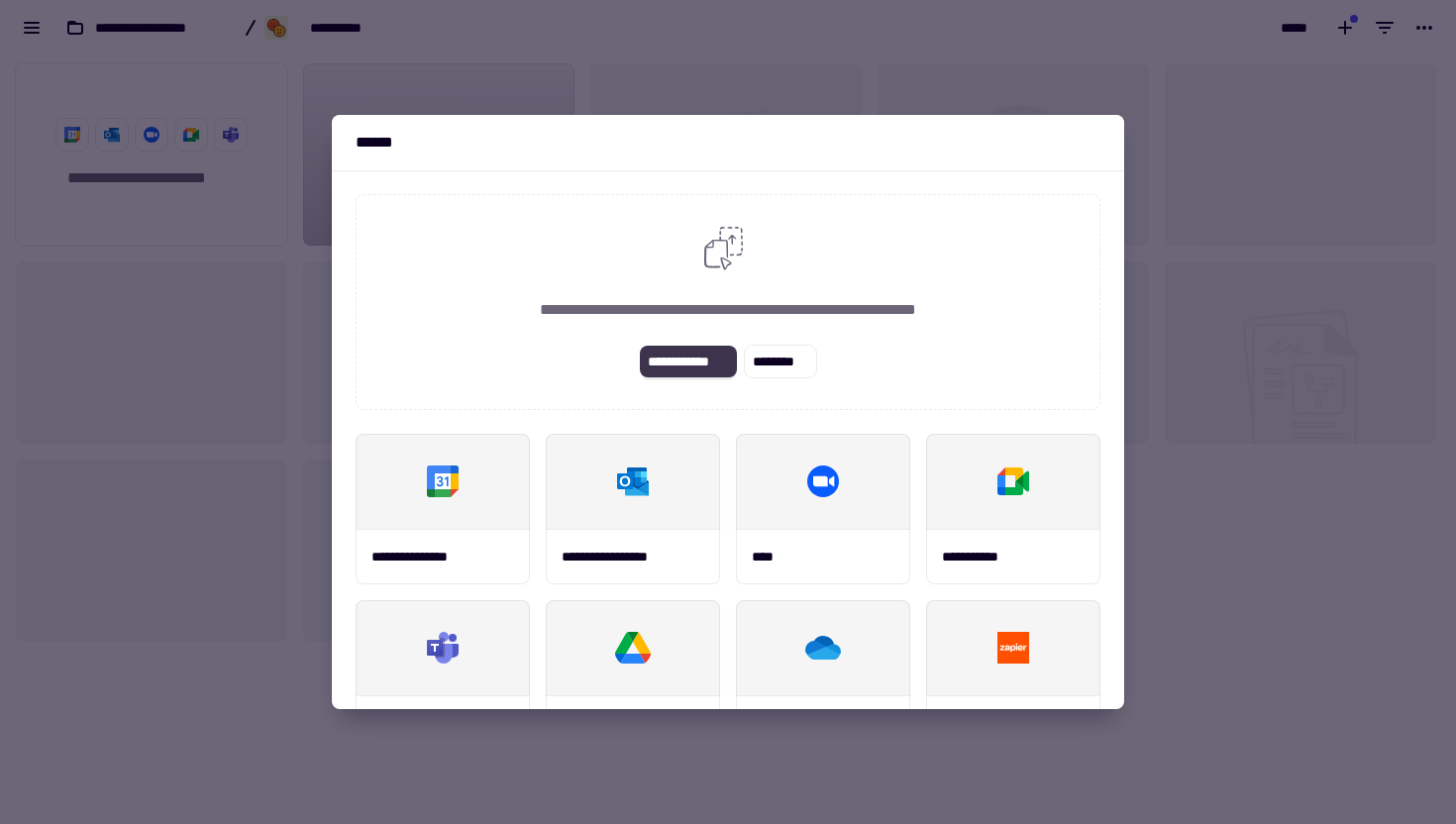 click on "**********" 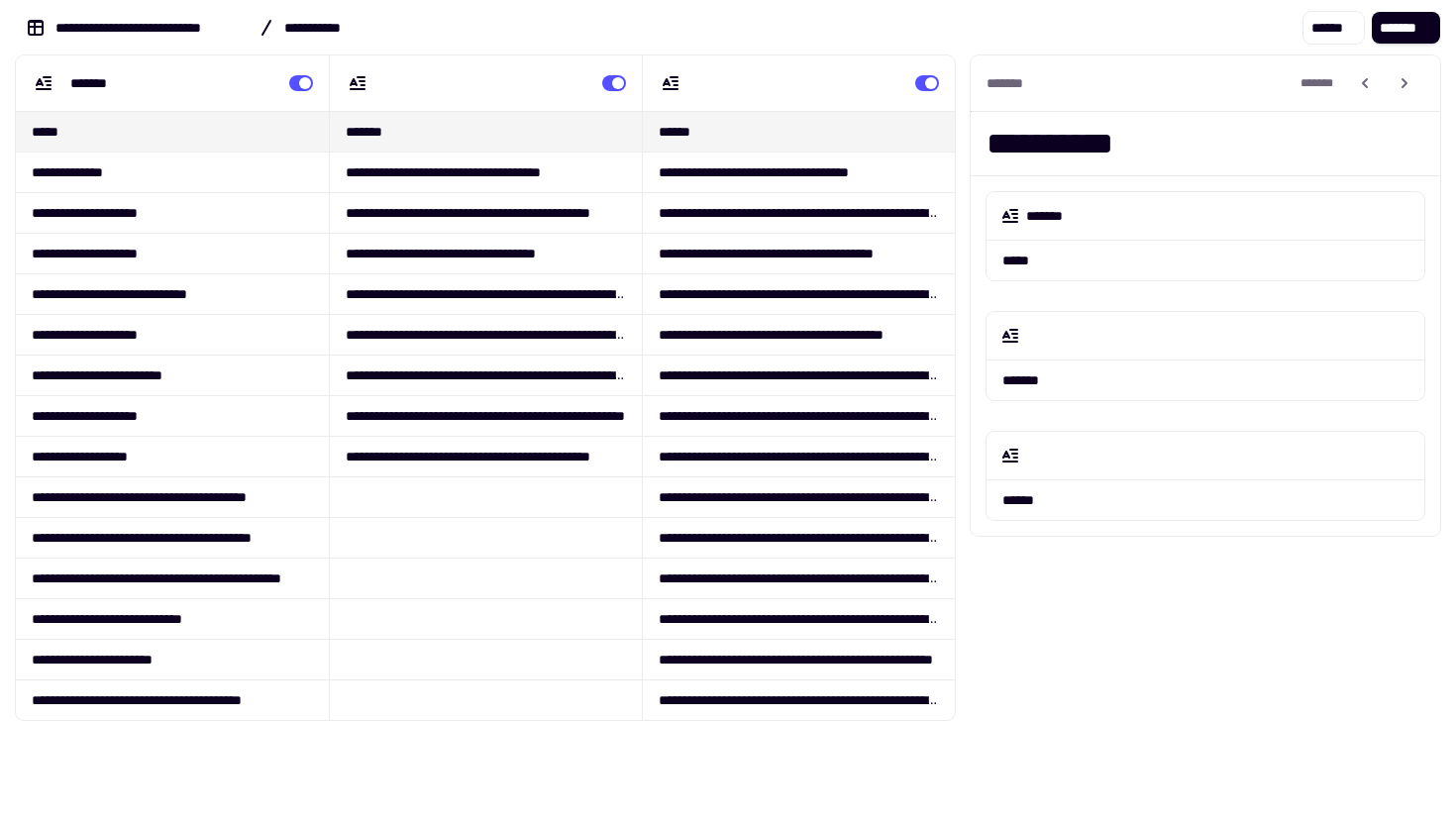 click on "*****" at bounding box center (172, 131) 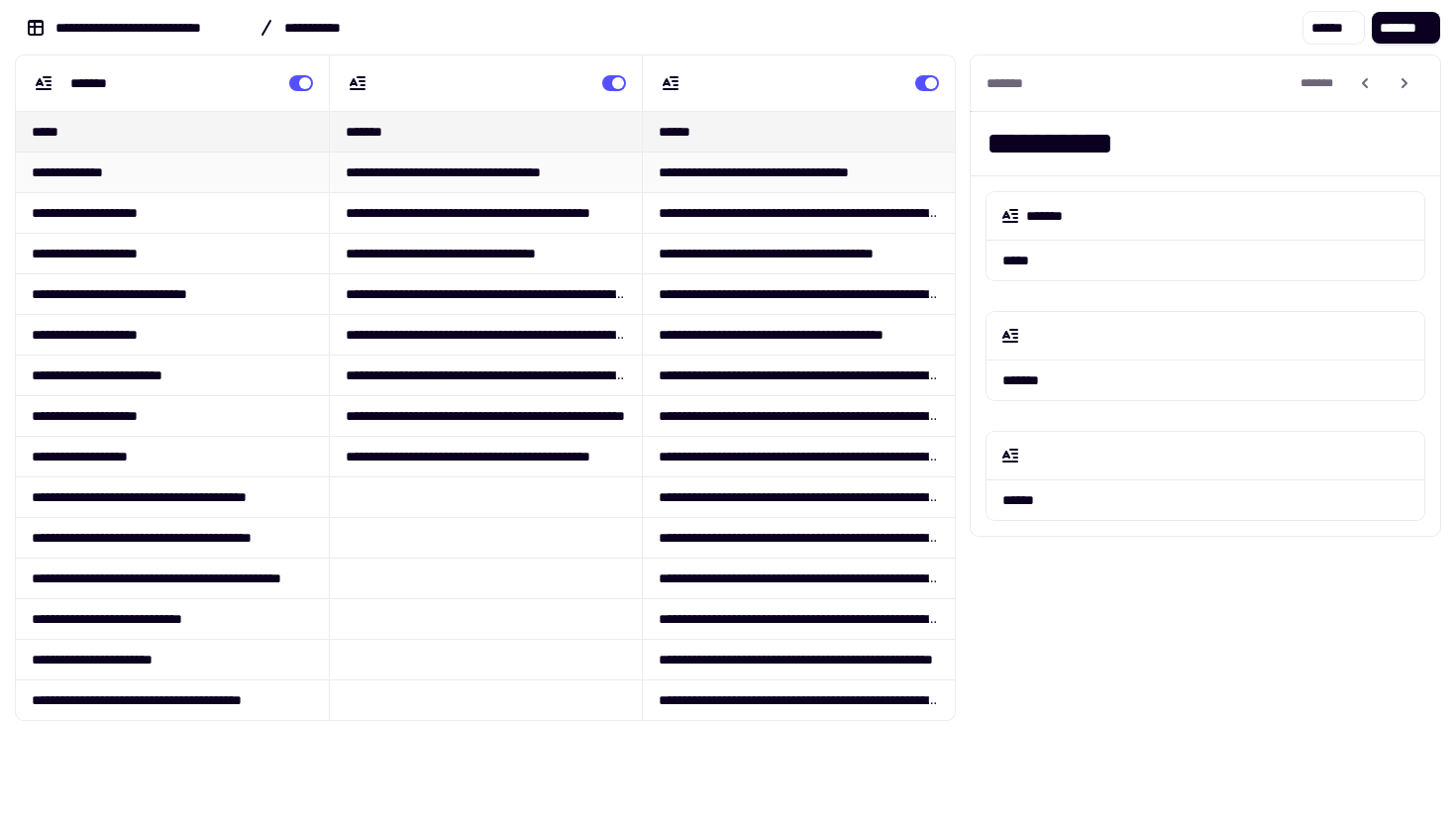 click on "**********" at bounding box center [485, 171] 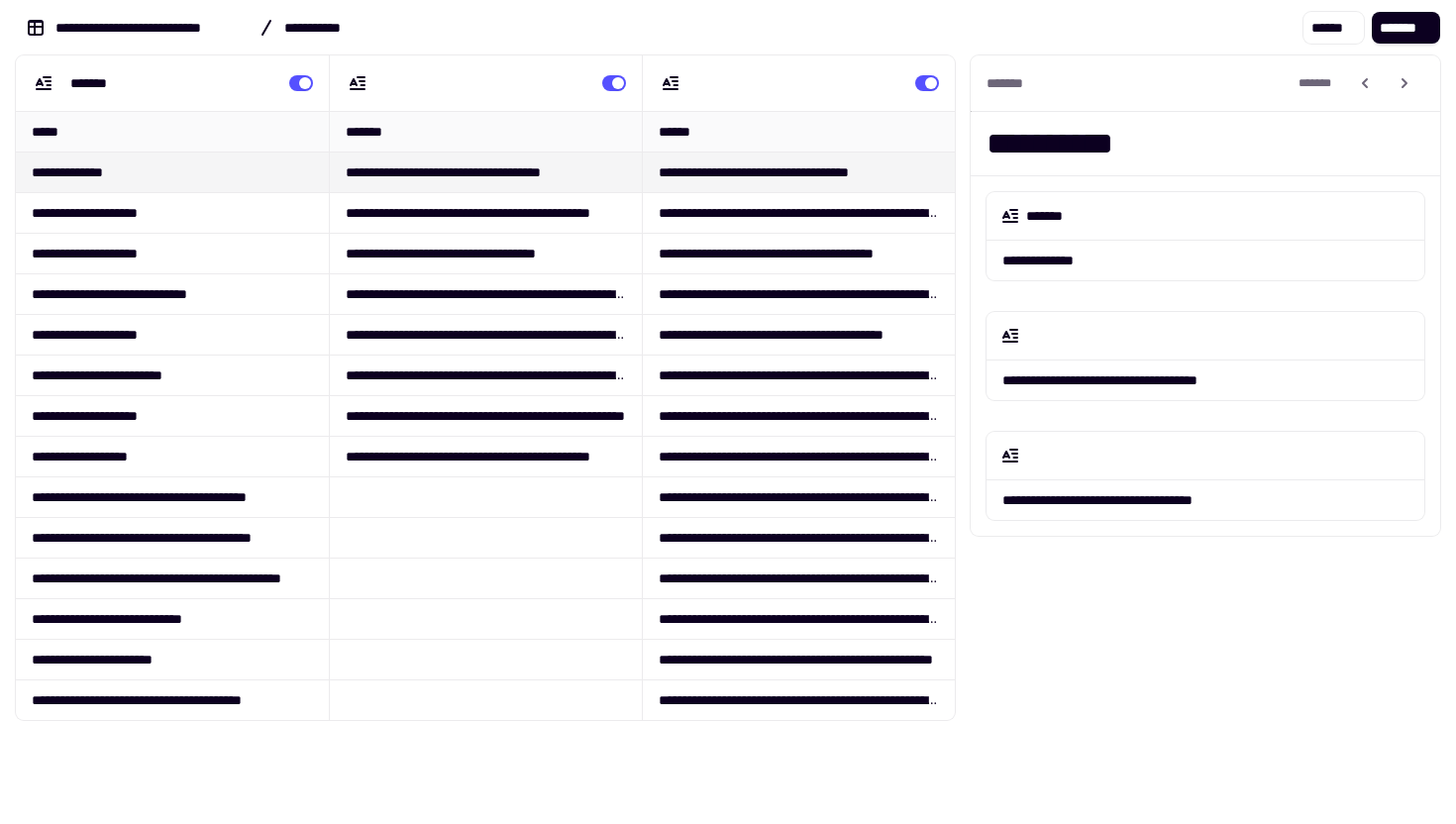 click on "*****" at bounding box center (172, 131) 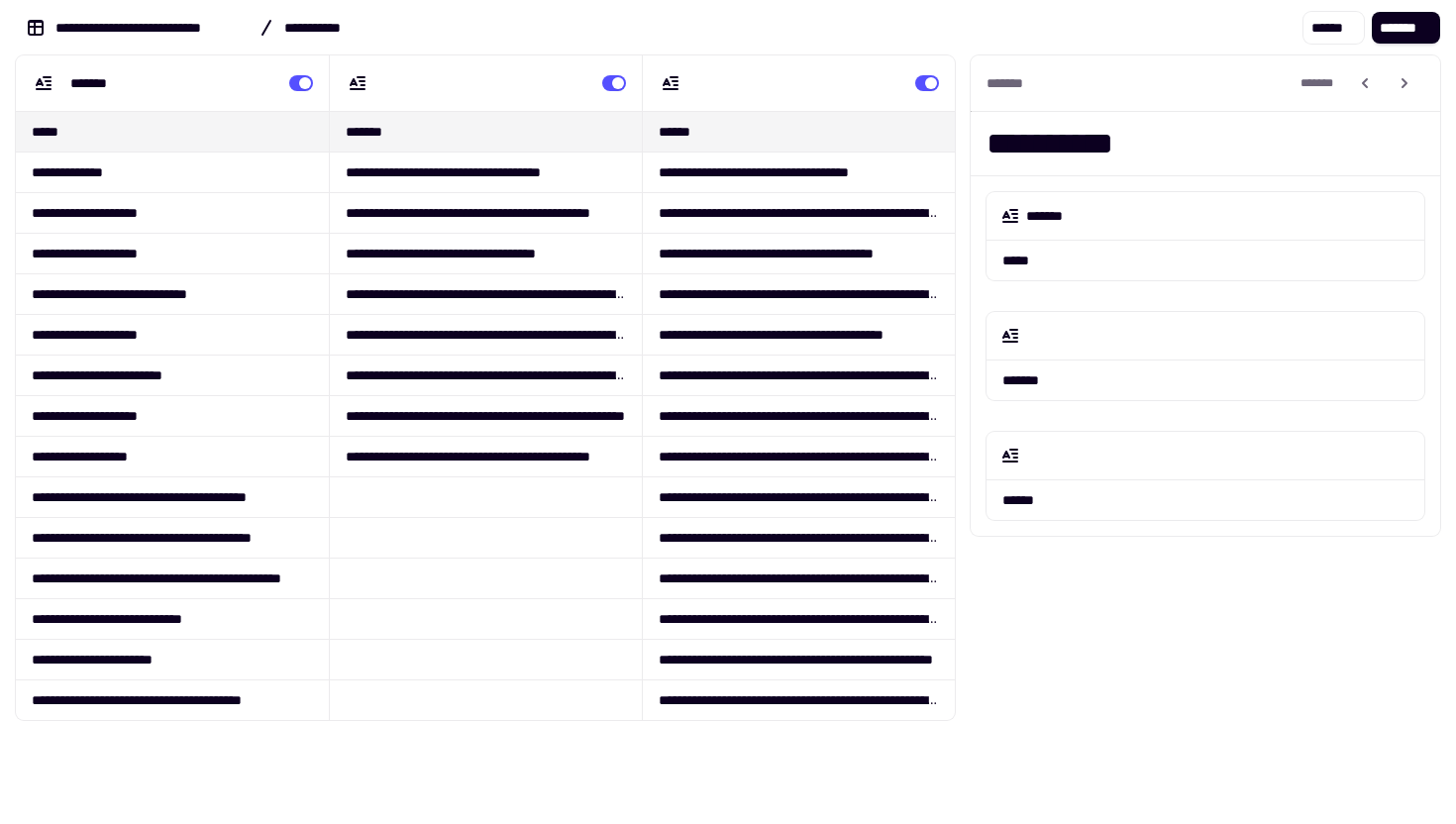 click on "******" at bounding box center (798, 131) 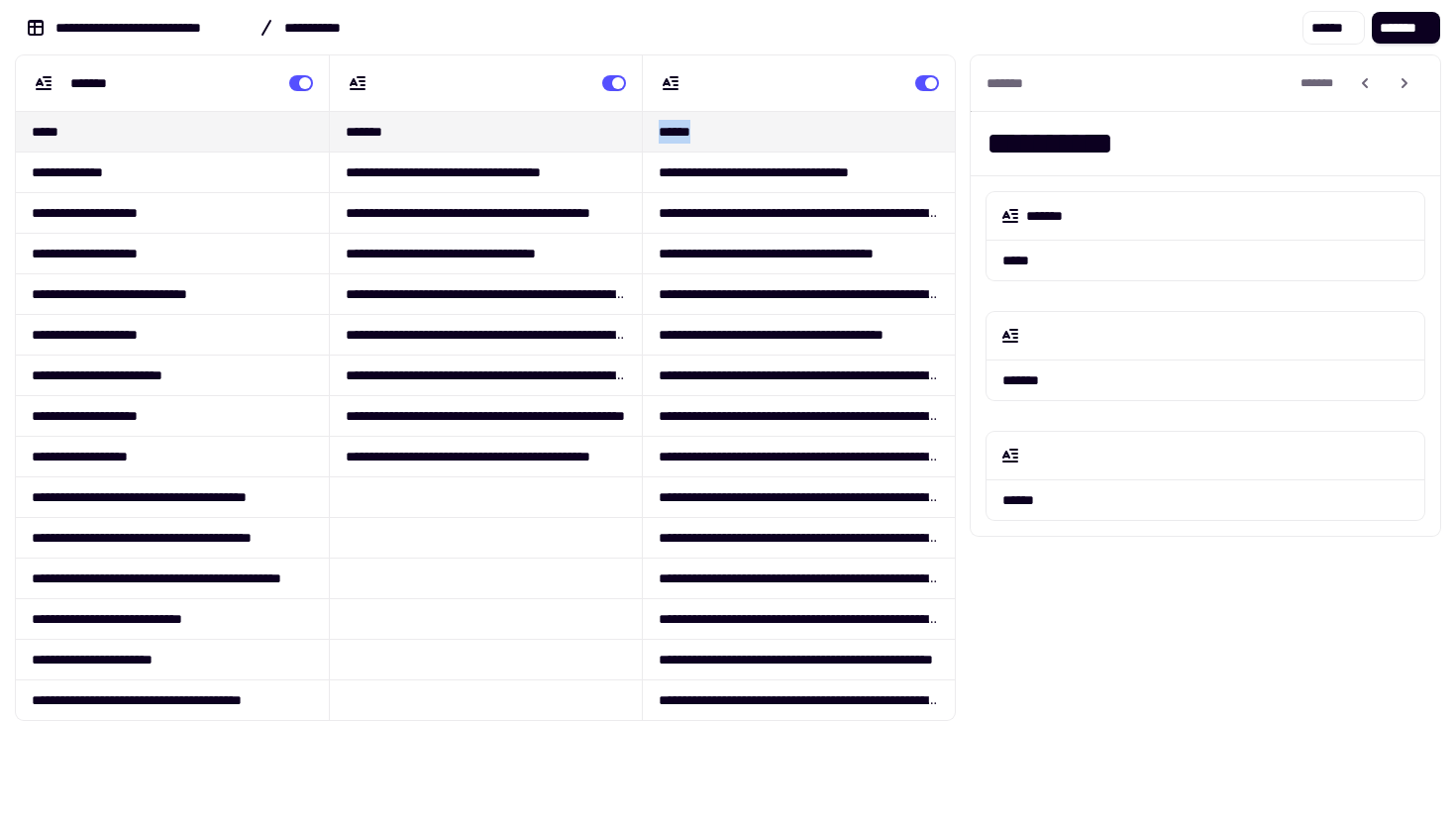 click on "******" at bounding box center [798, 131] 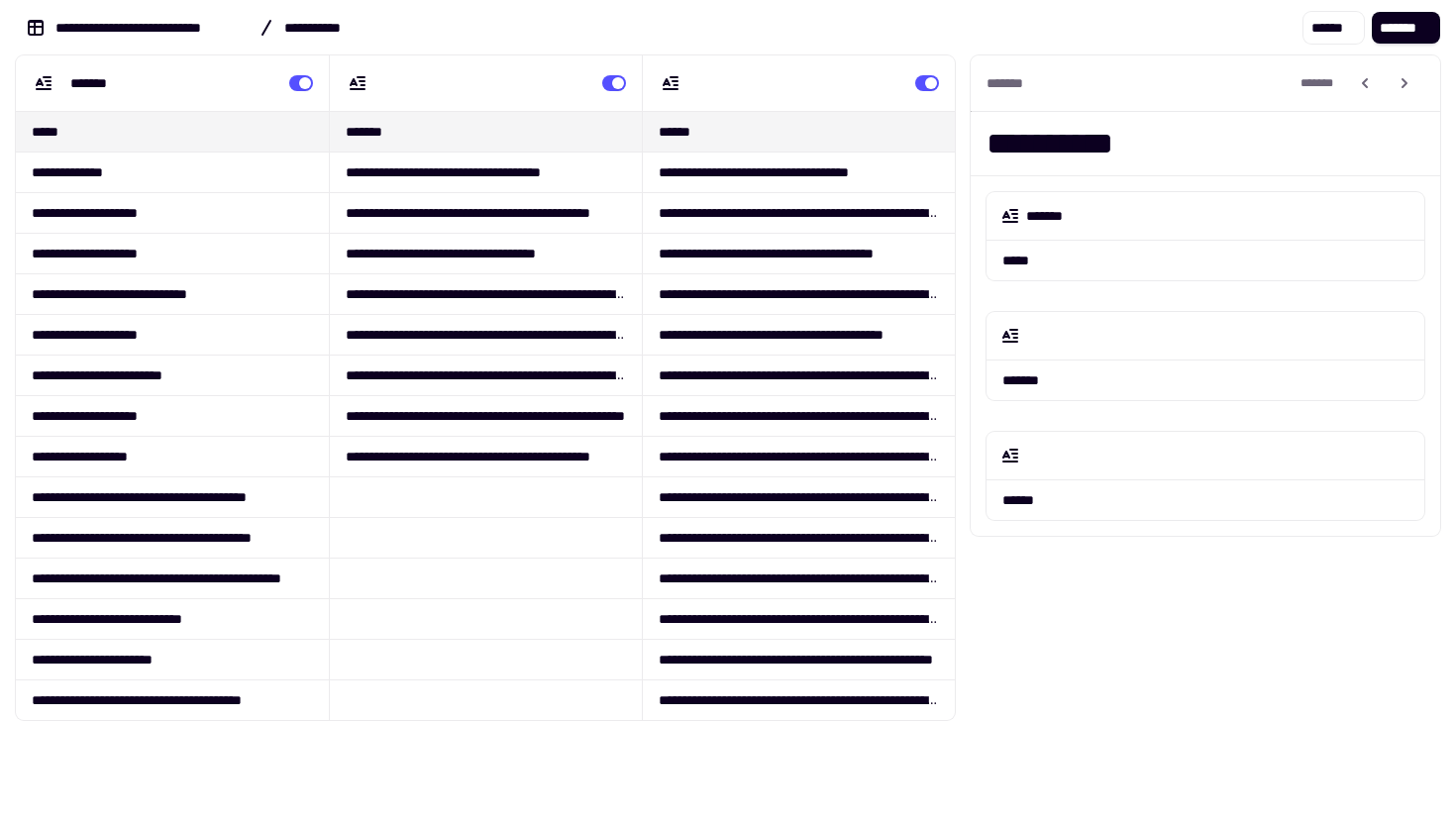 click on "*******" at bounding box center (485, 131) 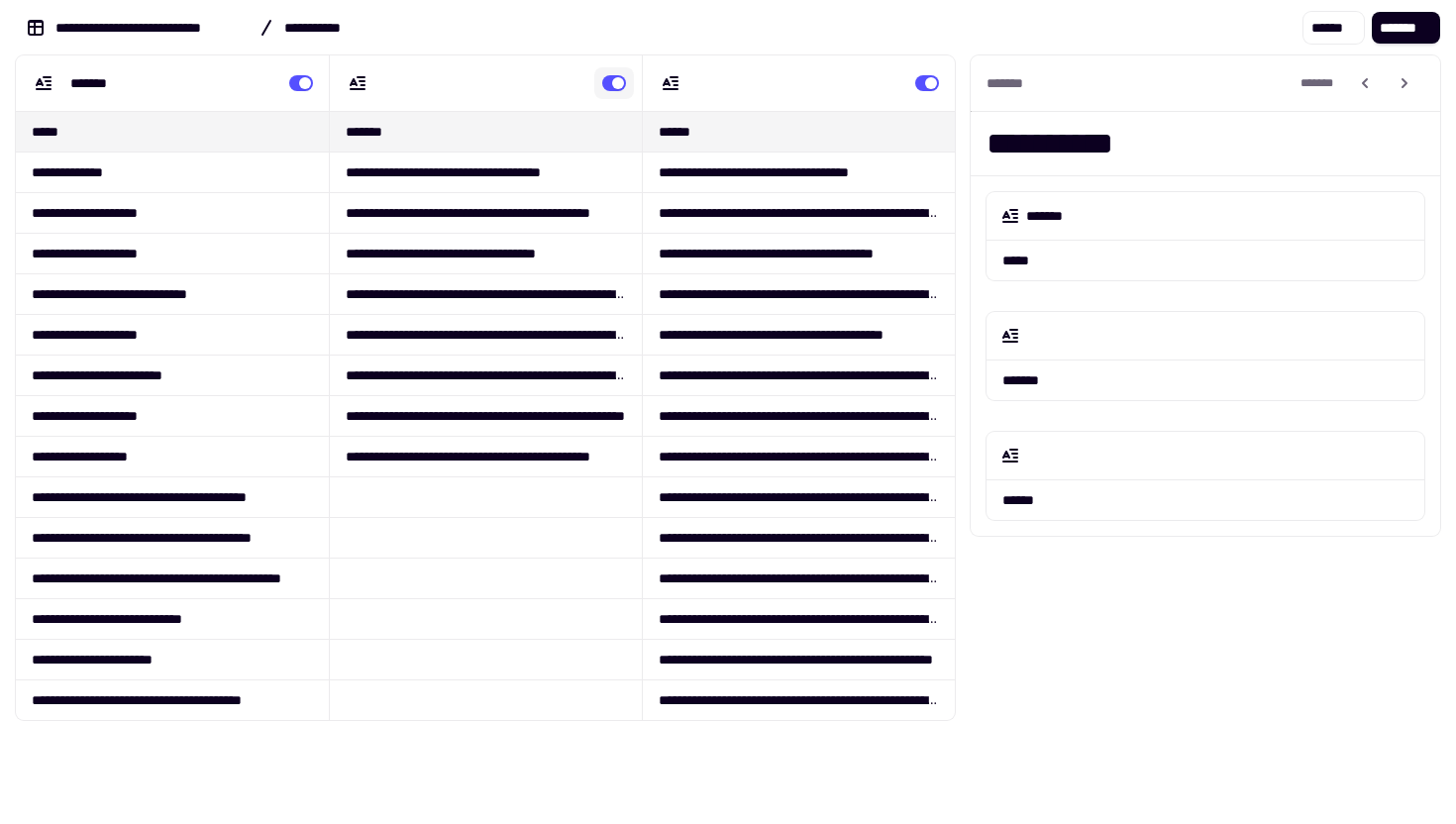 click at bounding box center (614, 83) 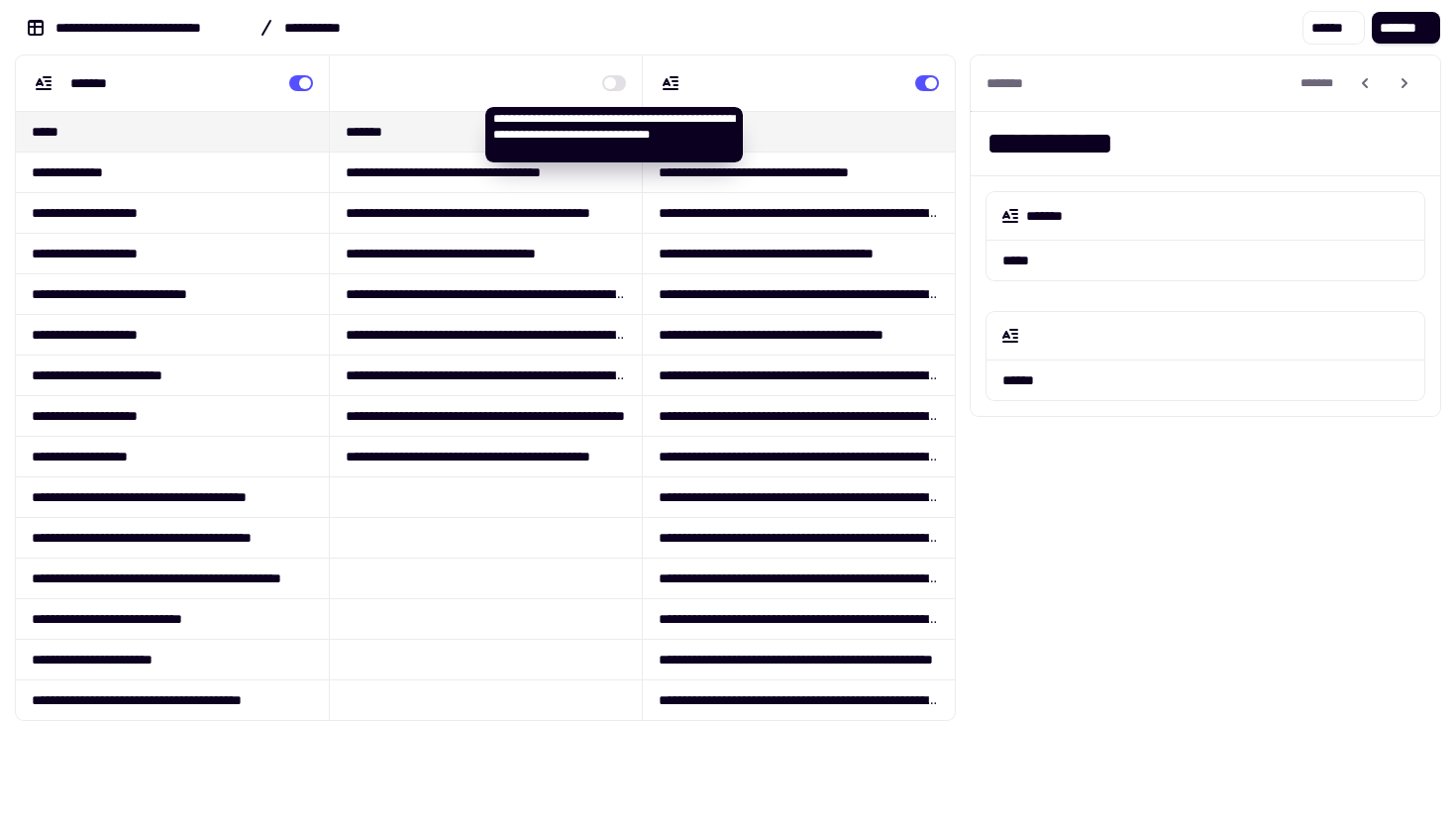 click at bounding box center [614, 83] 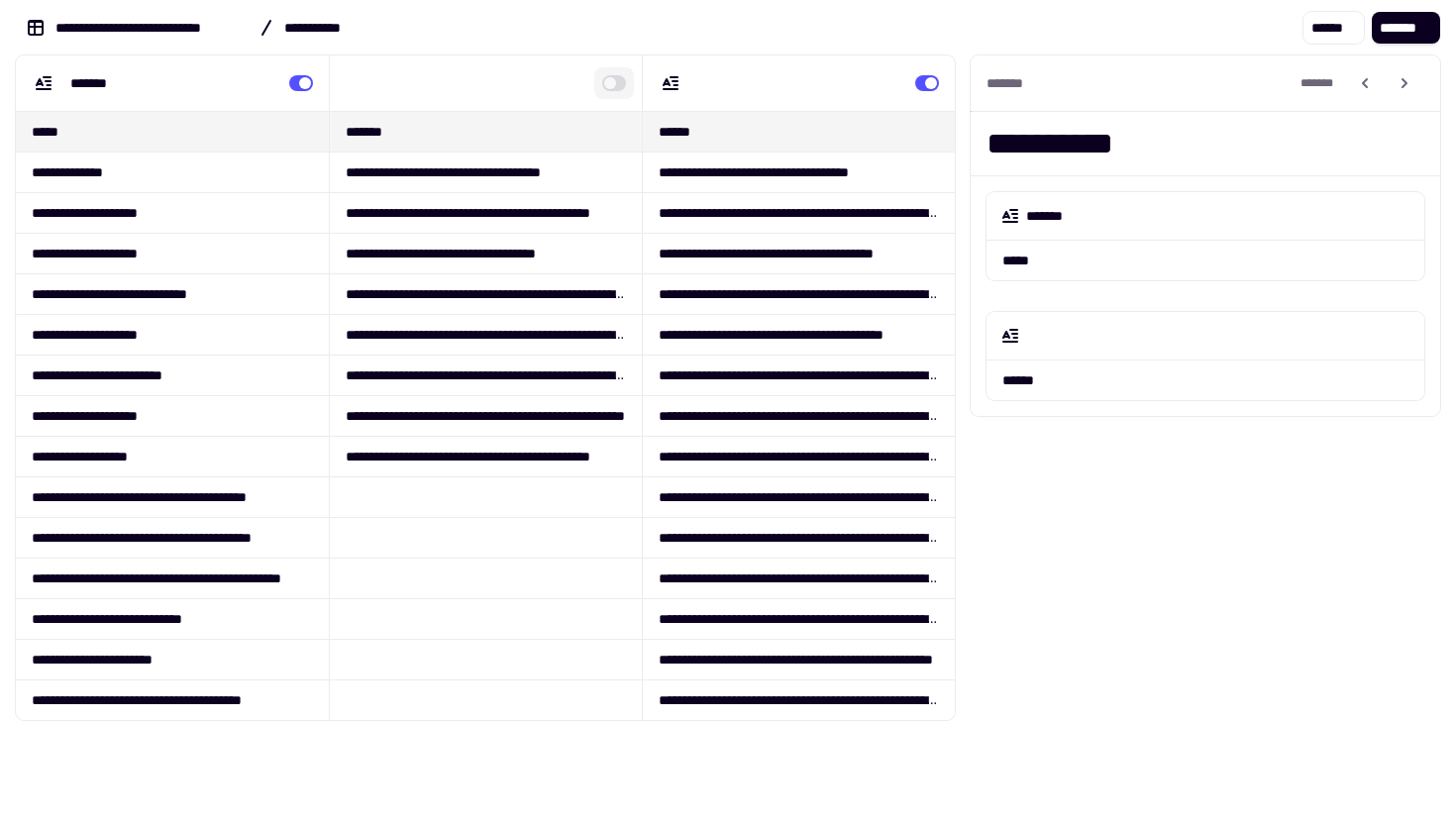 click at bounding box center (614, 83) 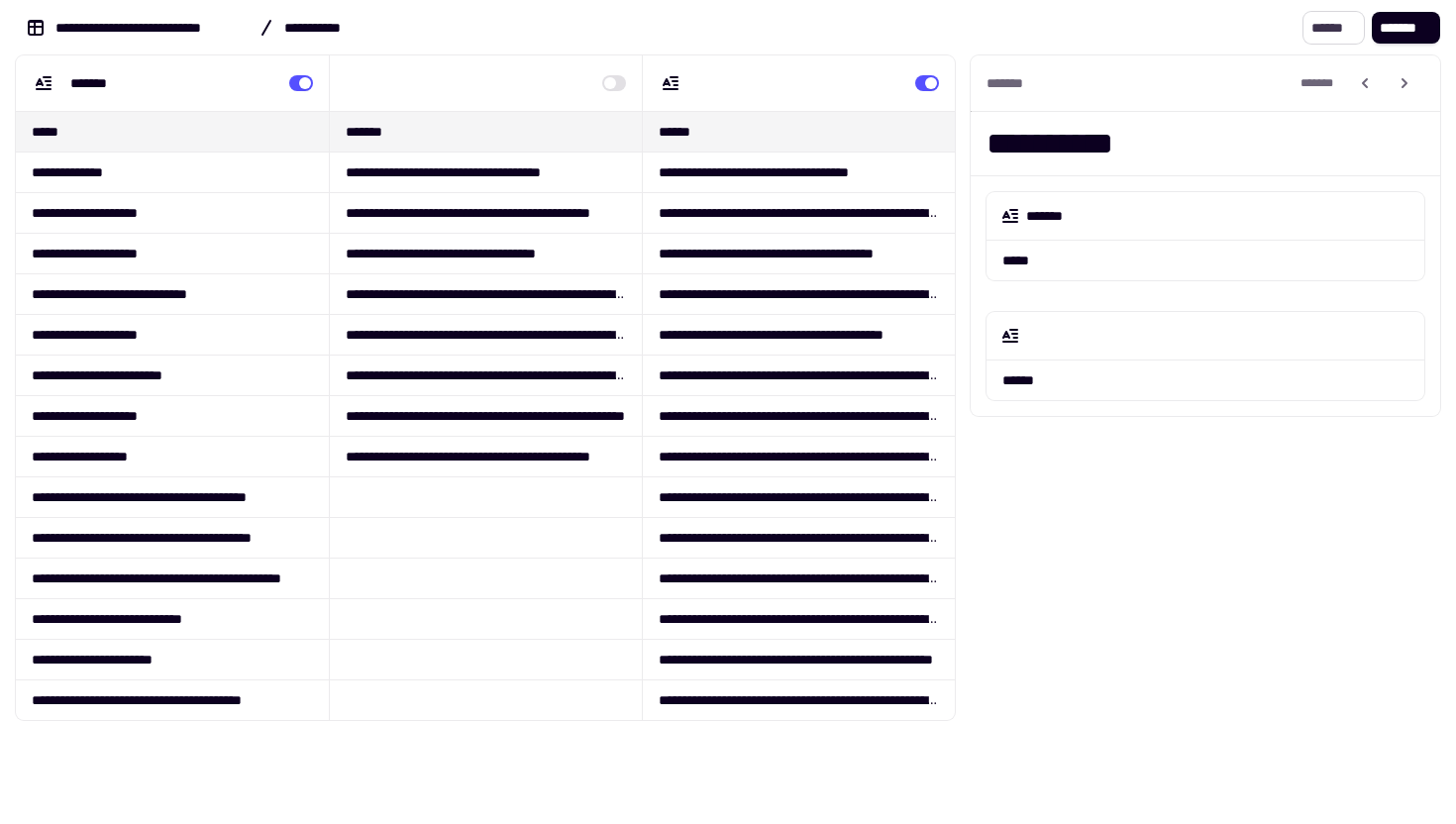 click on "******" 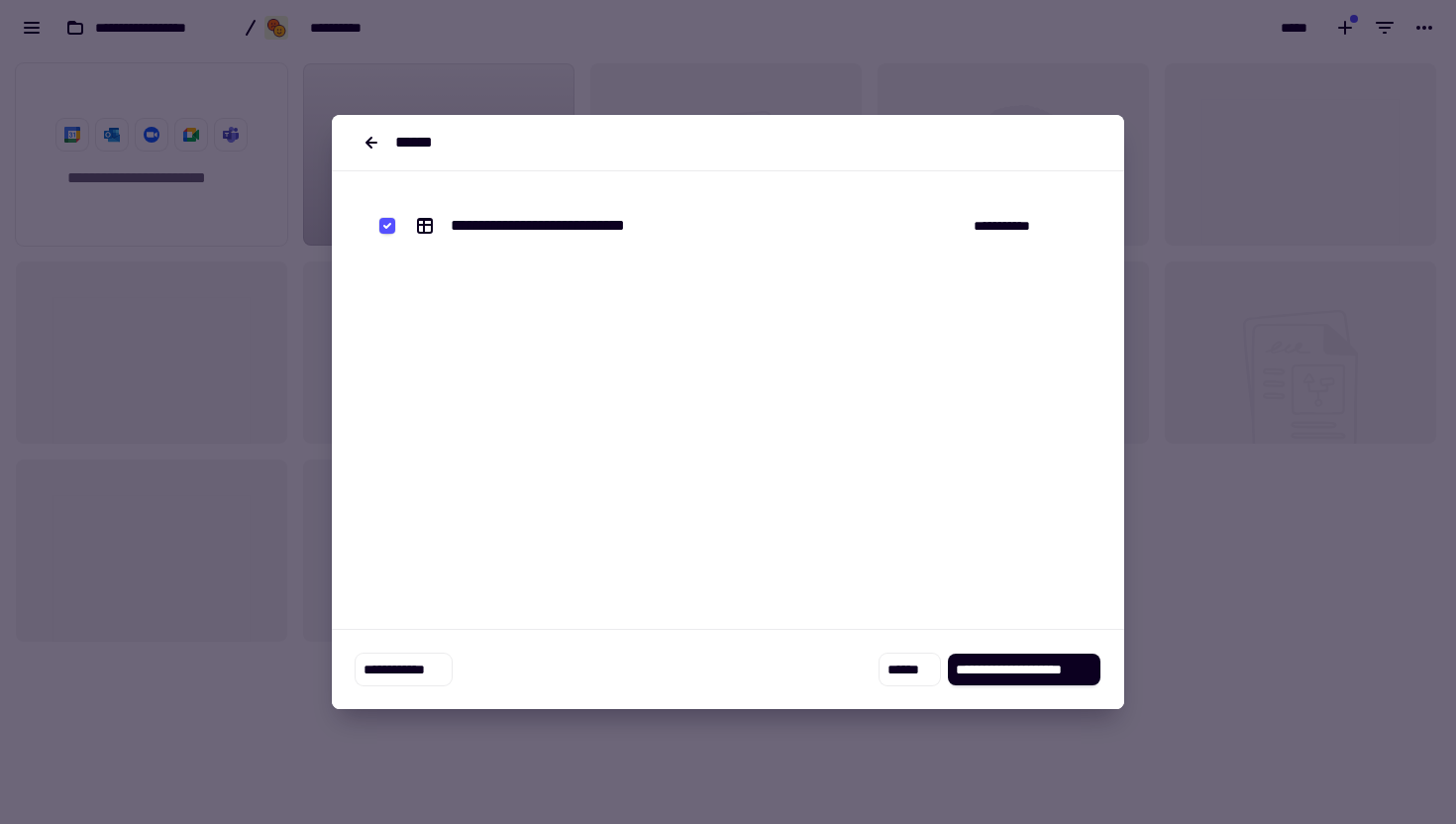 click 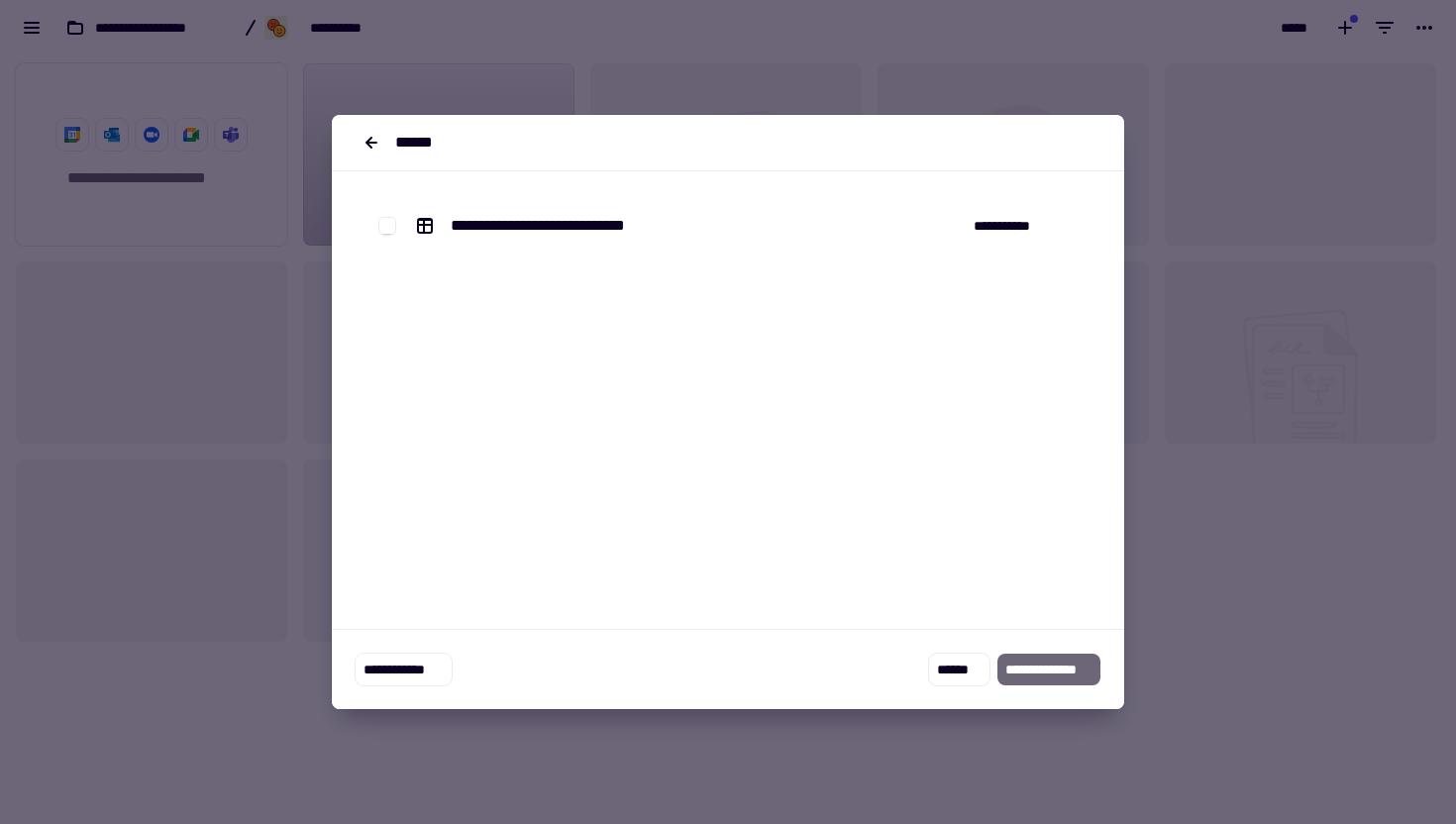 scroll, scrollTop: 2, scrollLeft: 0, axis: vertical 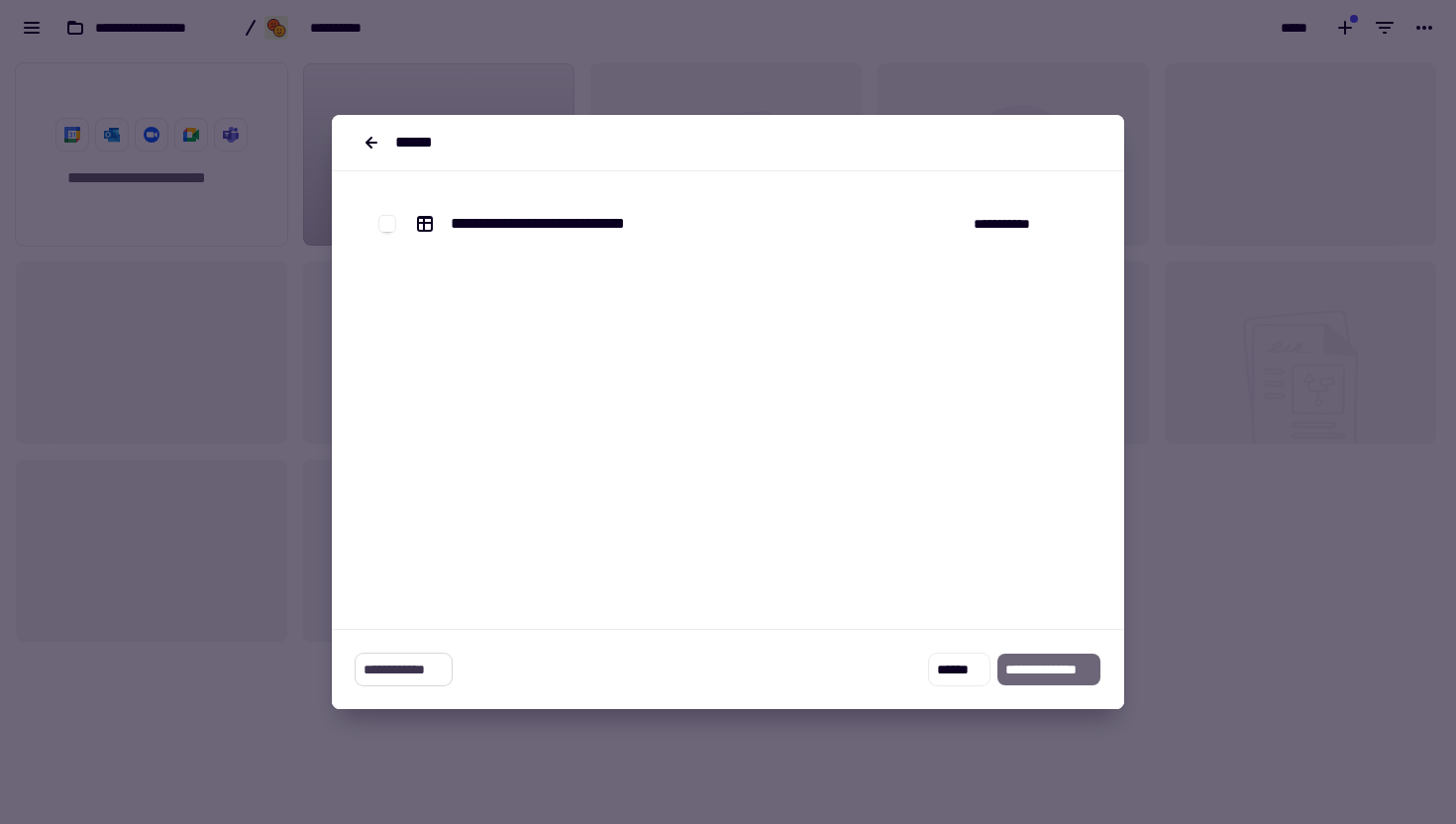 click on "**********" 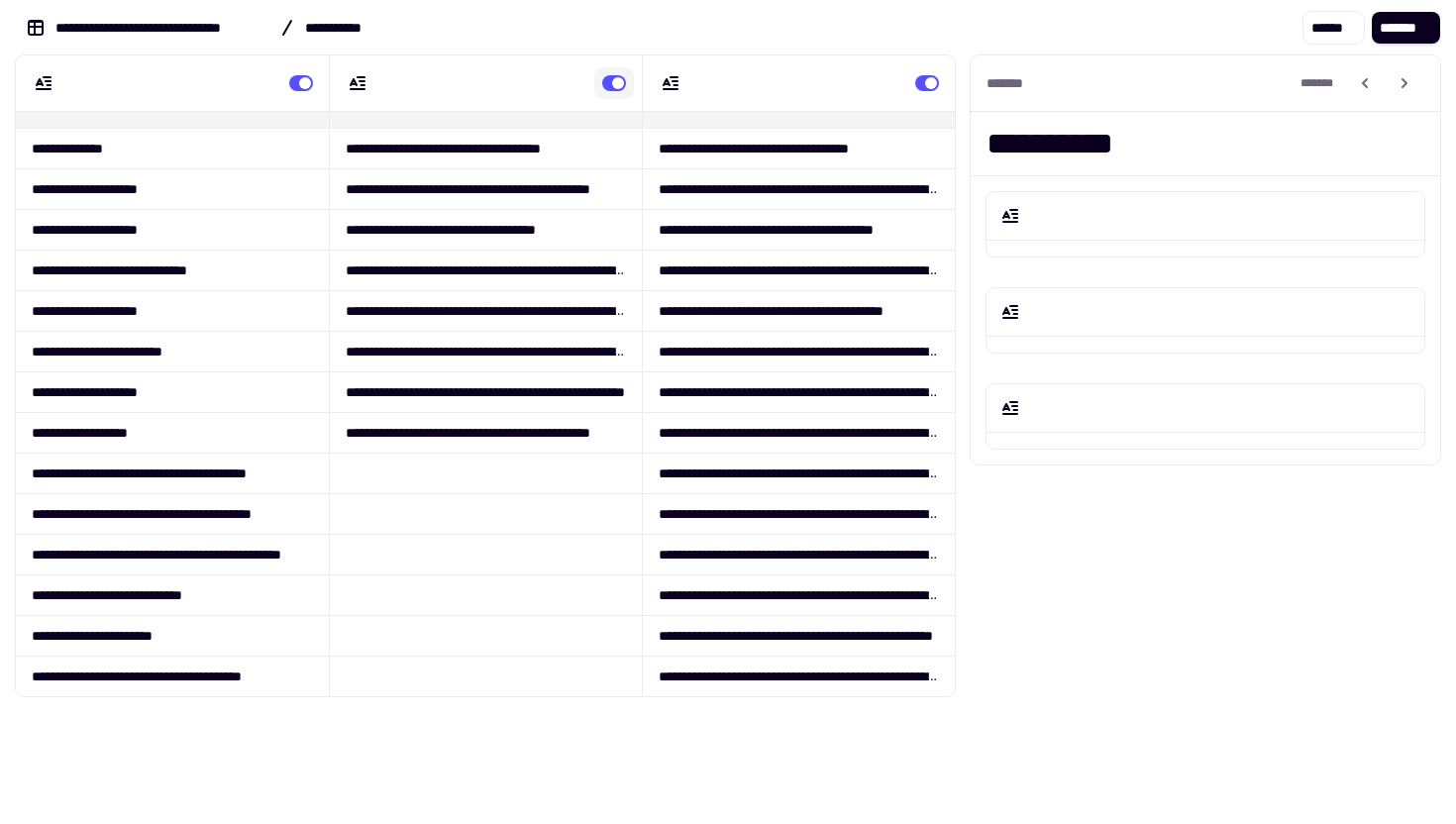 click at bounding box center [614, 83] 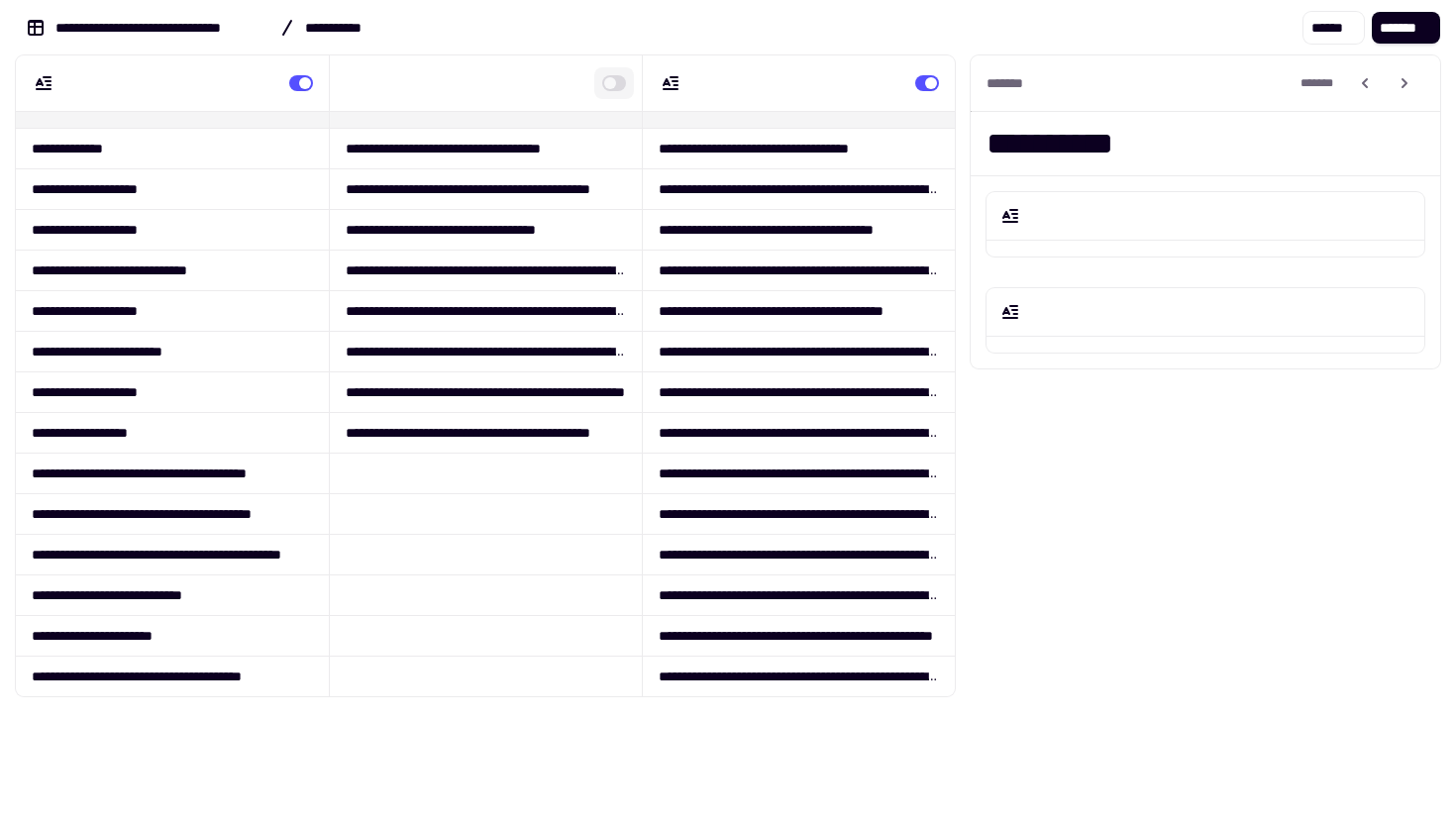 click at bounding box center (614, 83) 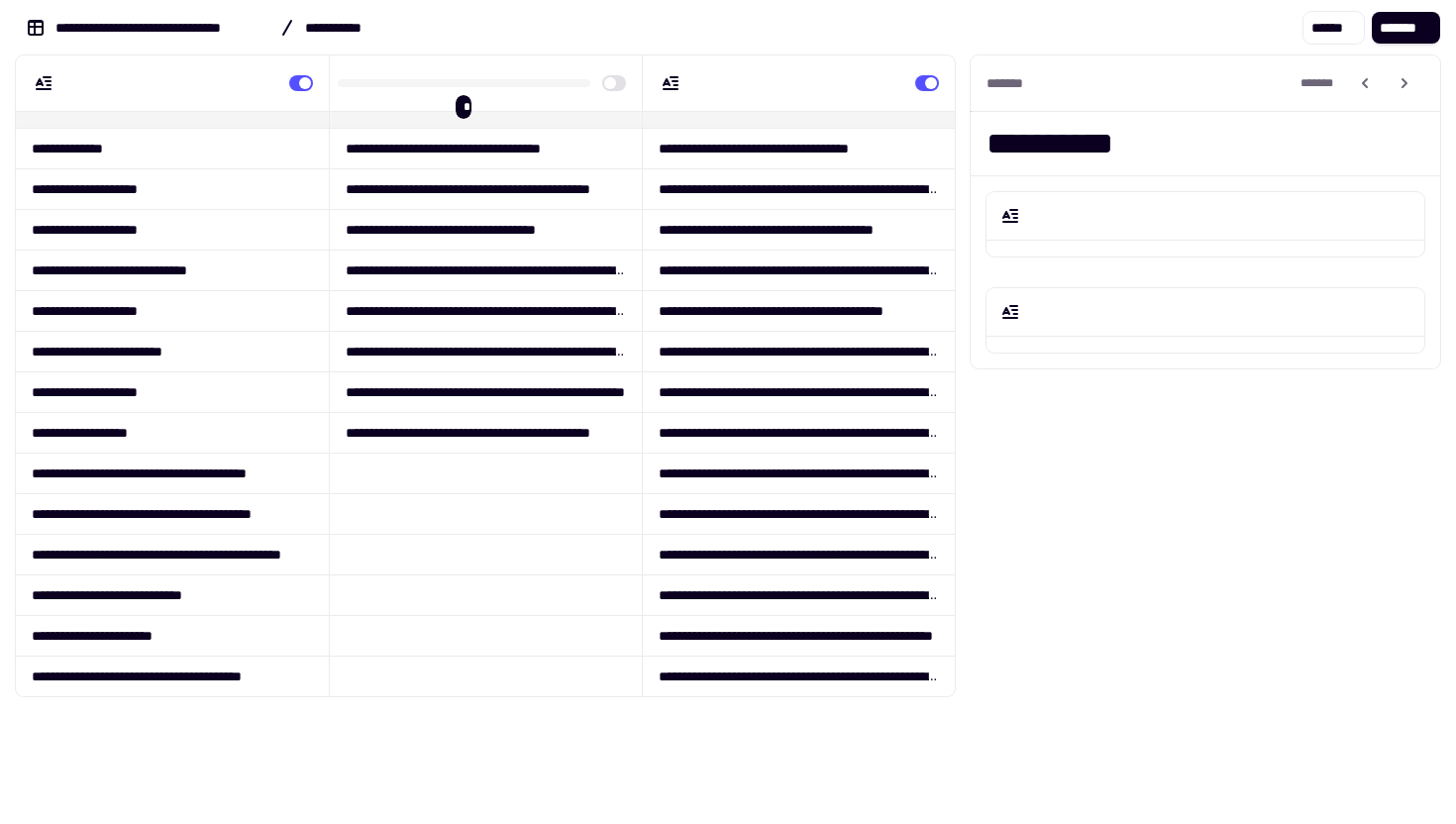 click at bounding box center (464, 83) 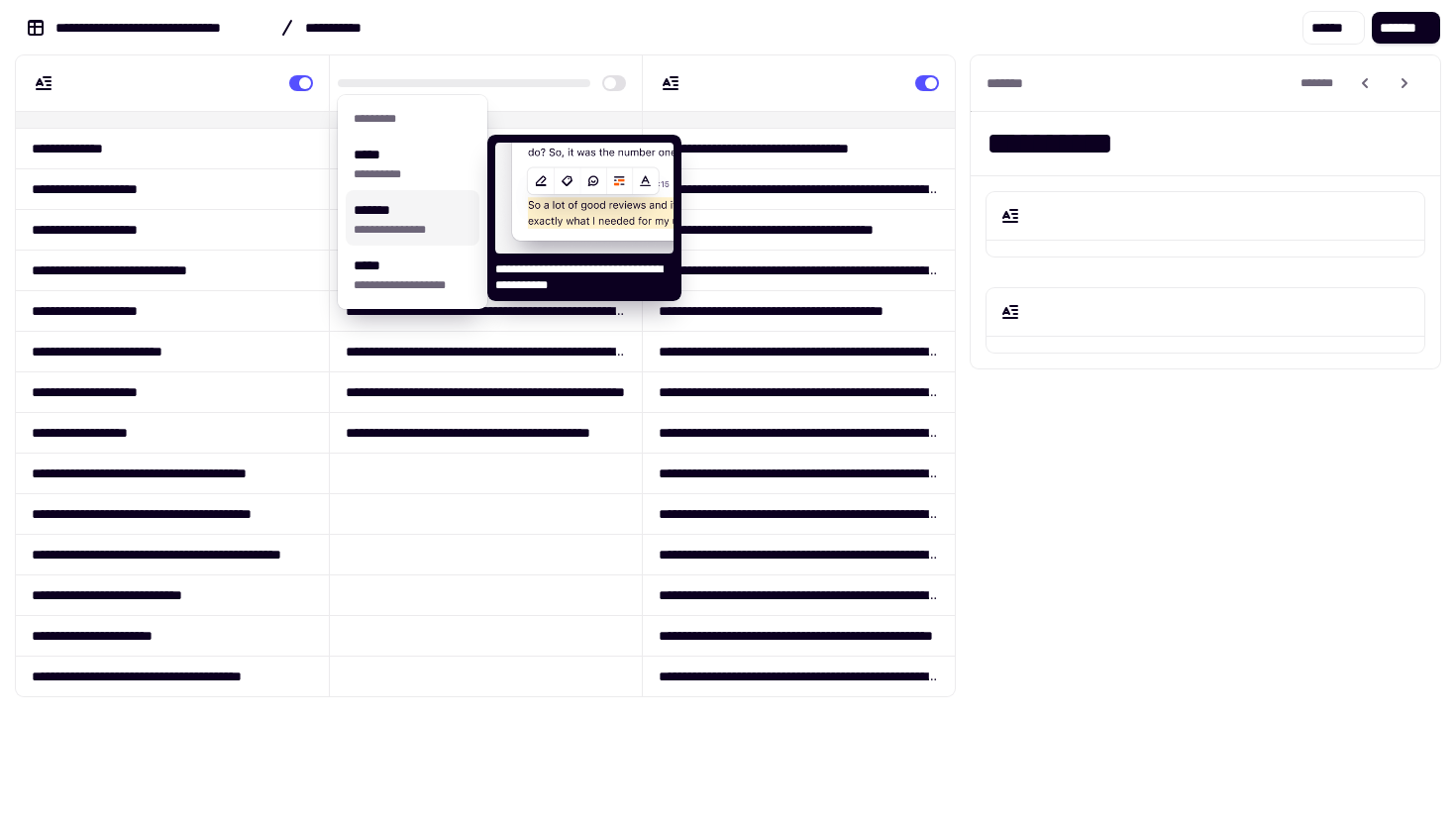 click on "**********" at bounding box center [409, 218] 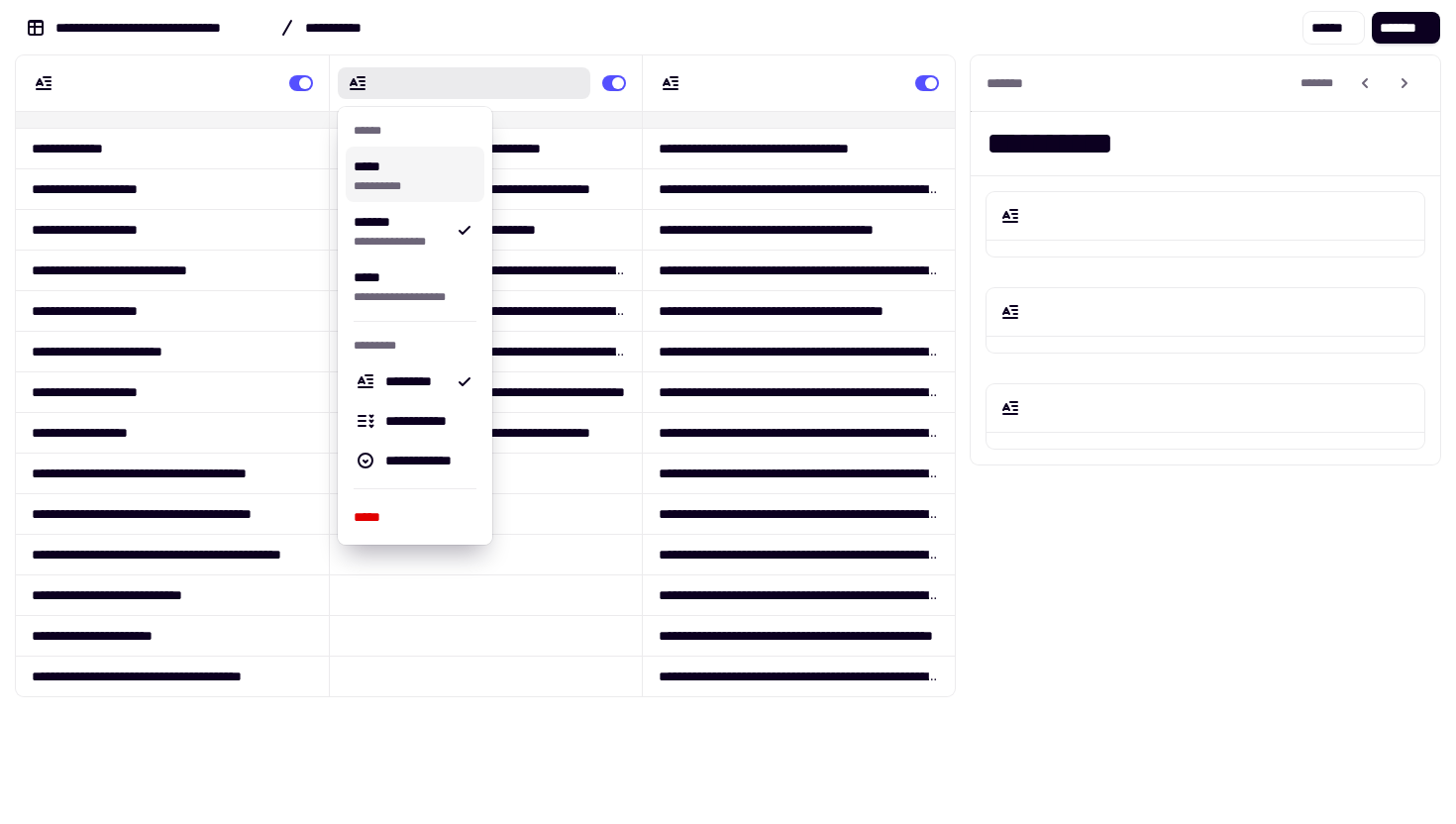 click on "**********" at bounding box center (728, 34) 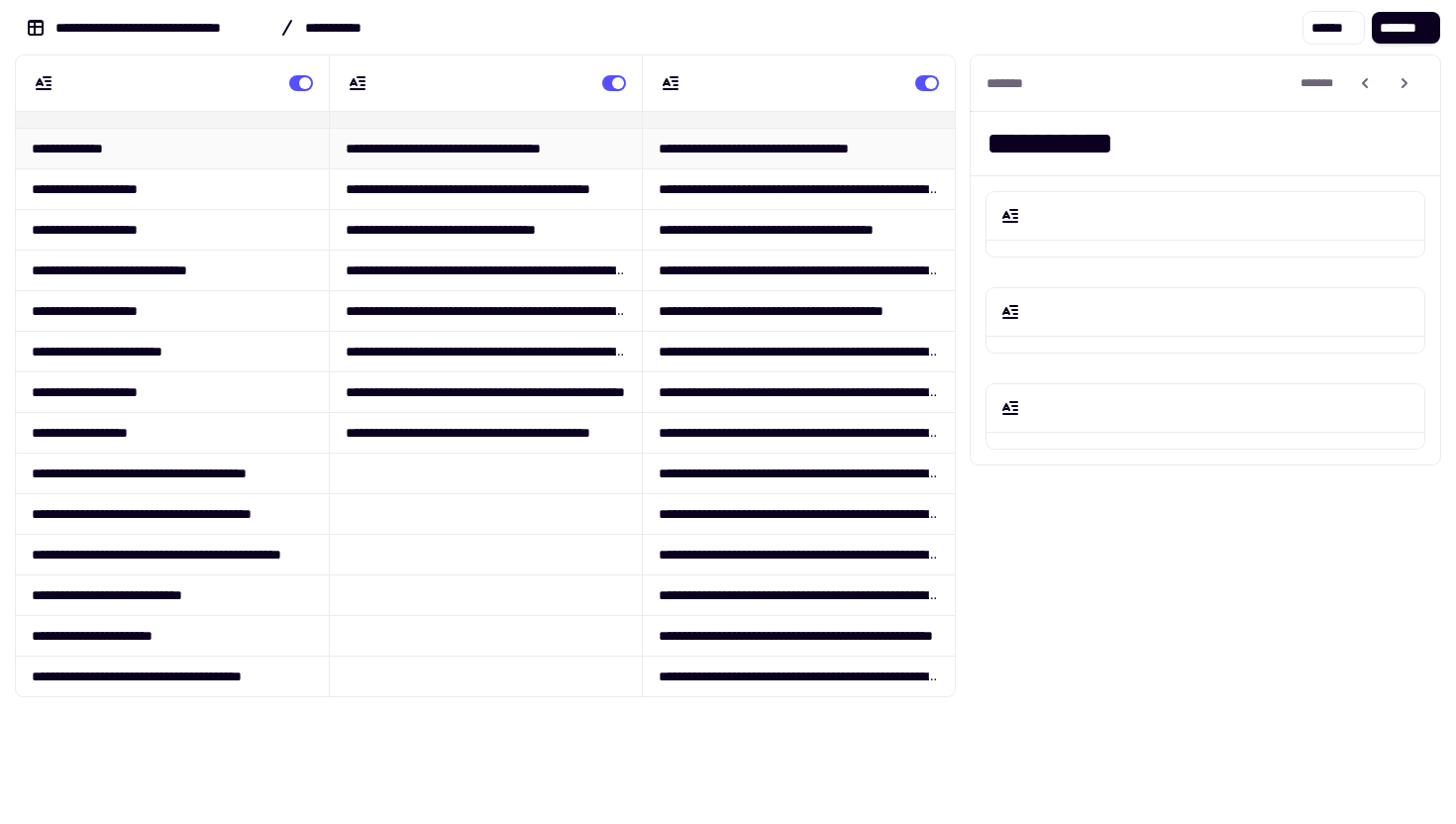 click on "**********" at bounding box center [172, 148] 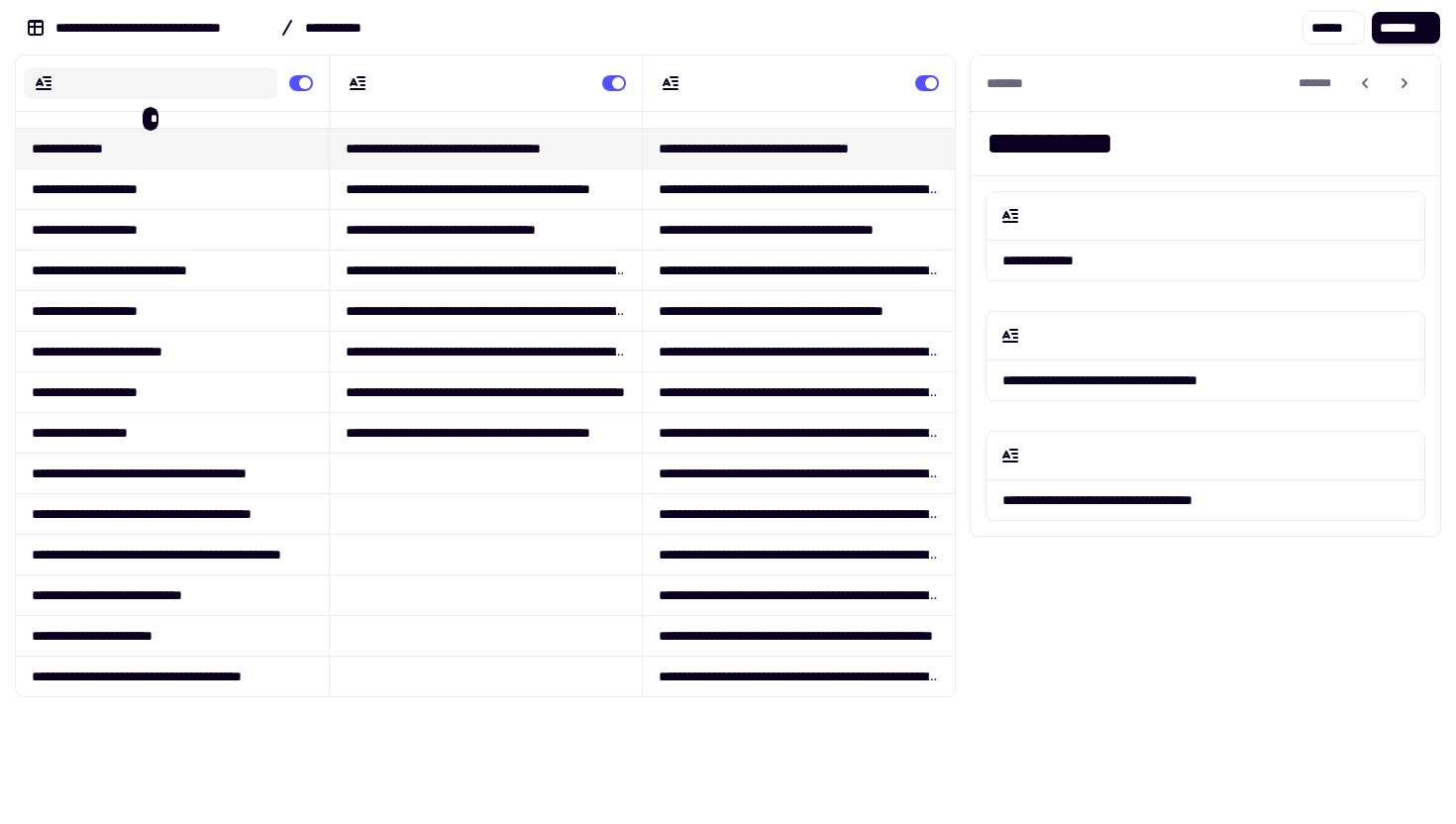 click at bounding box center [151, 83] 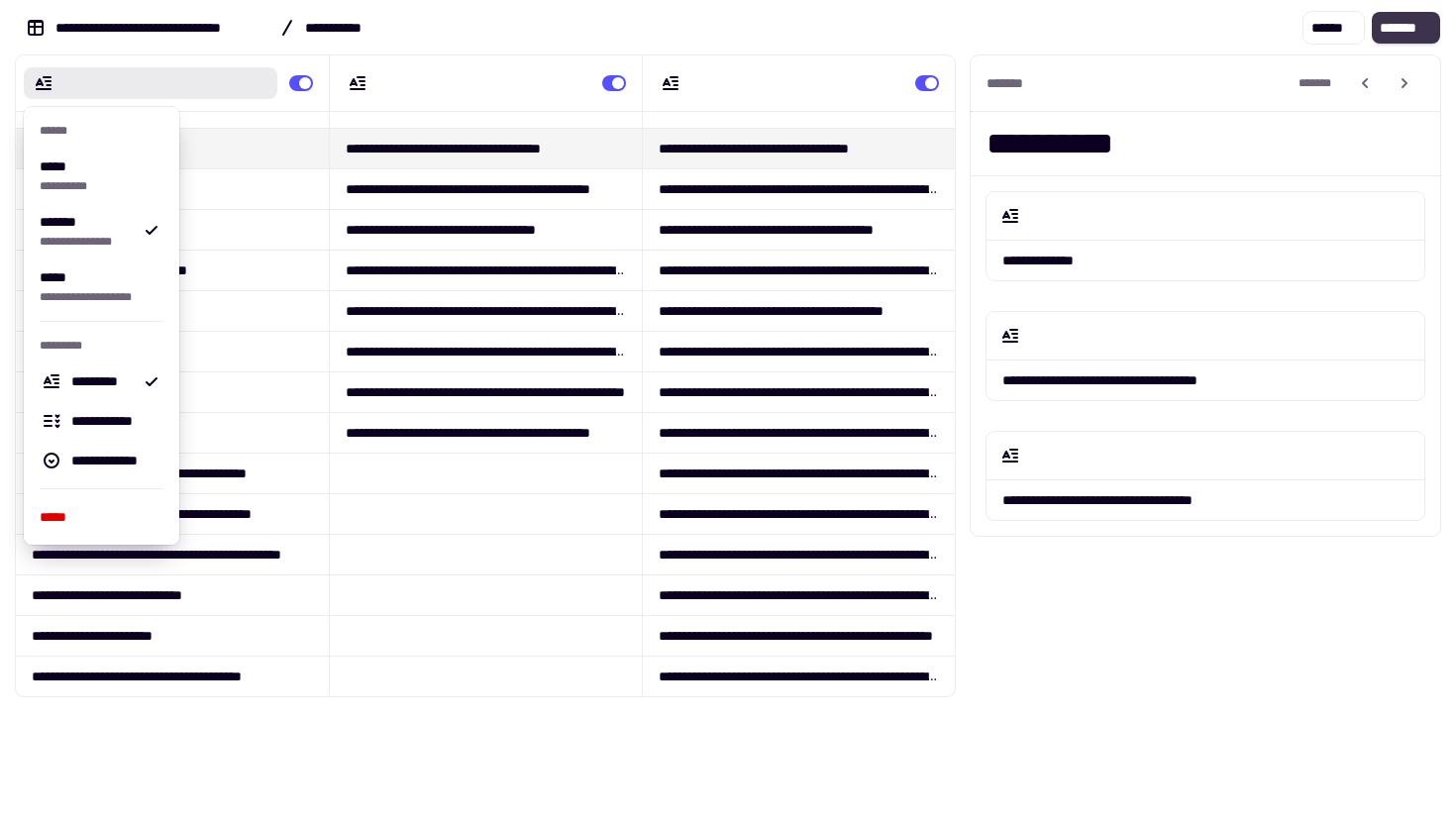 click on "*******" 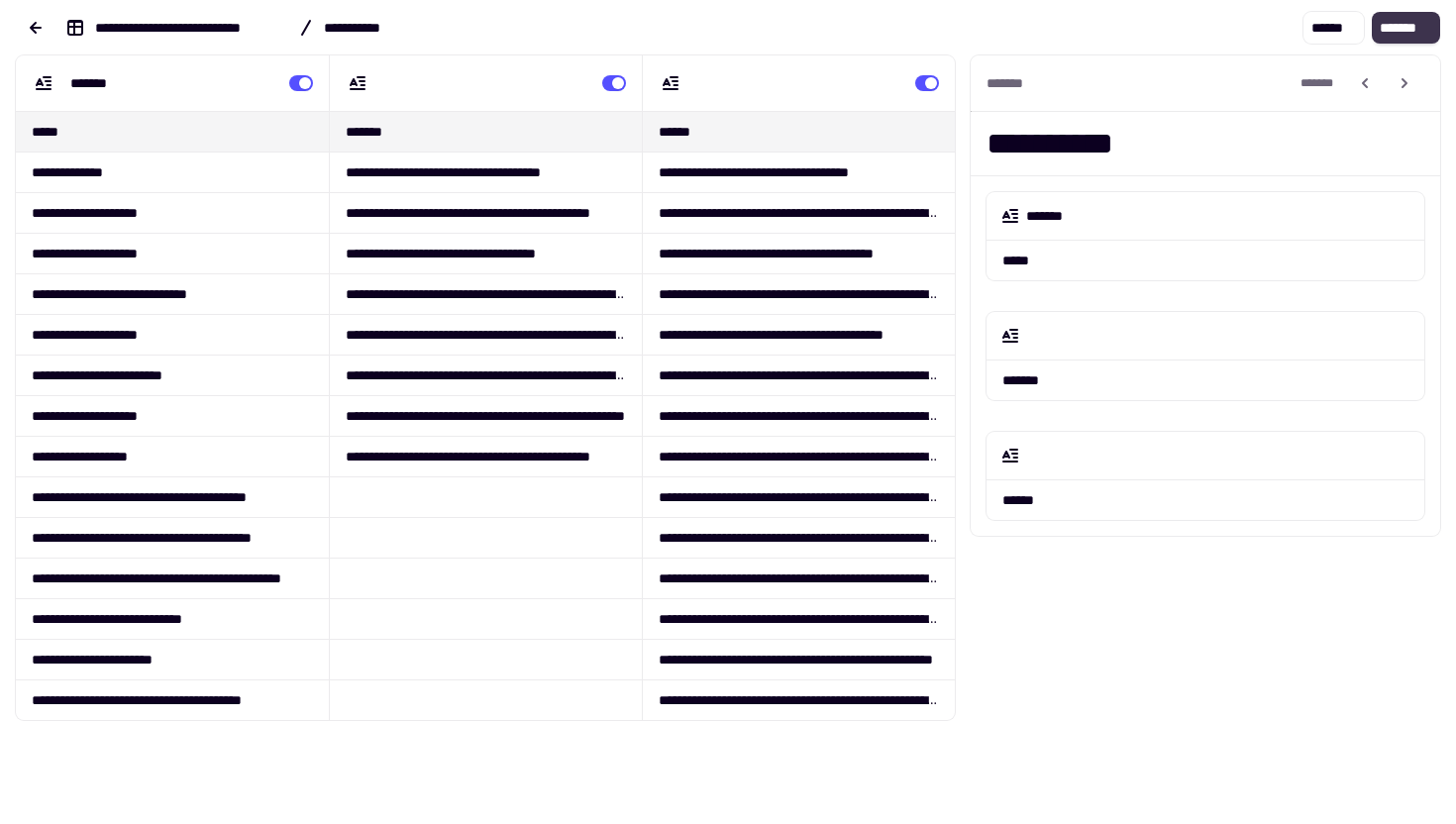 click on "*******" 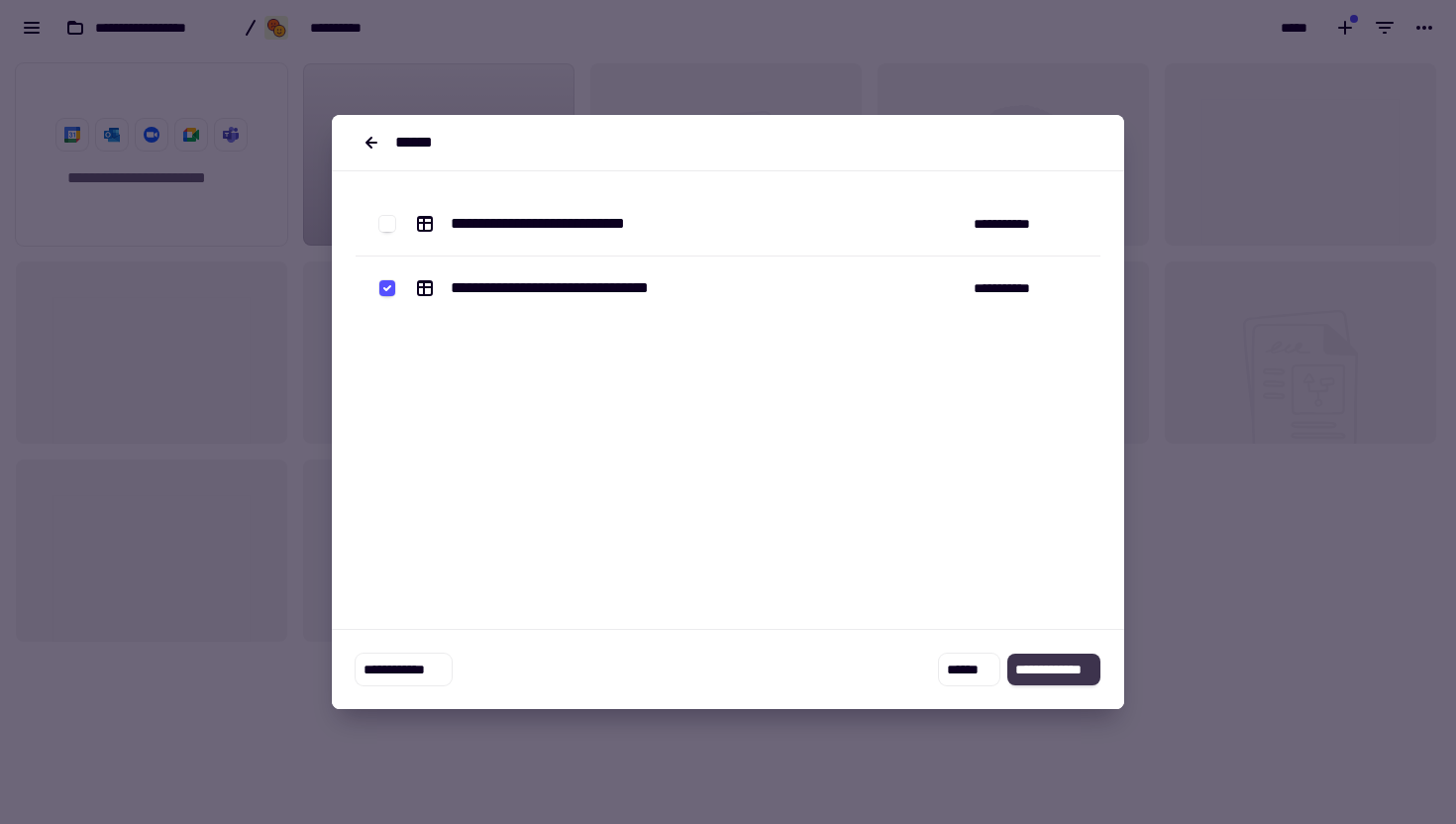 click on "**********" 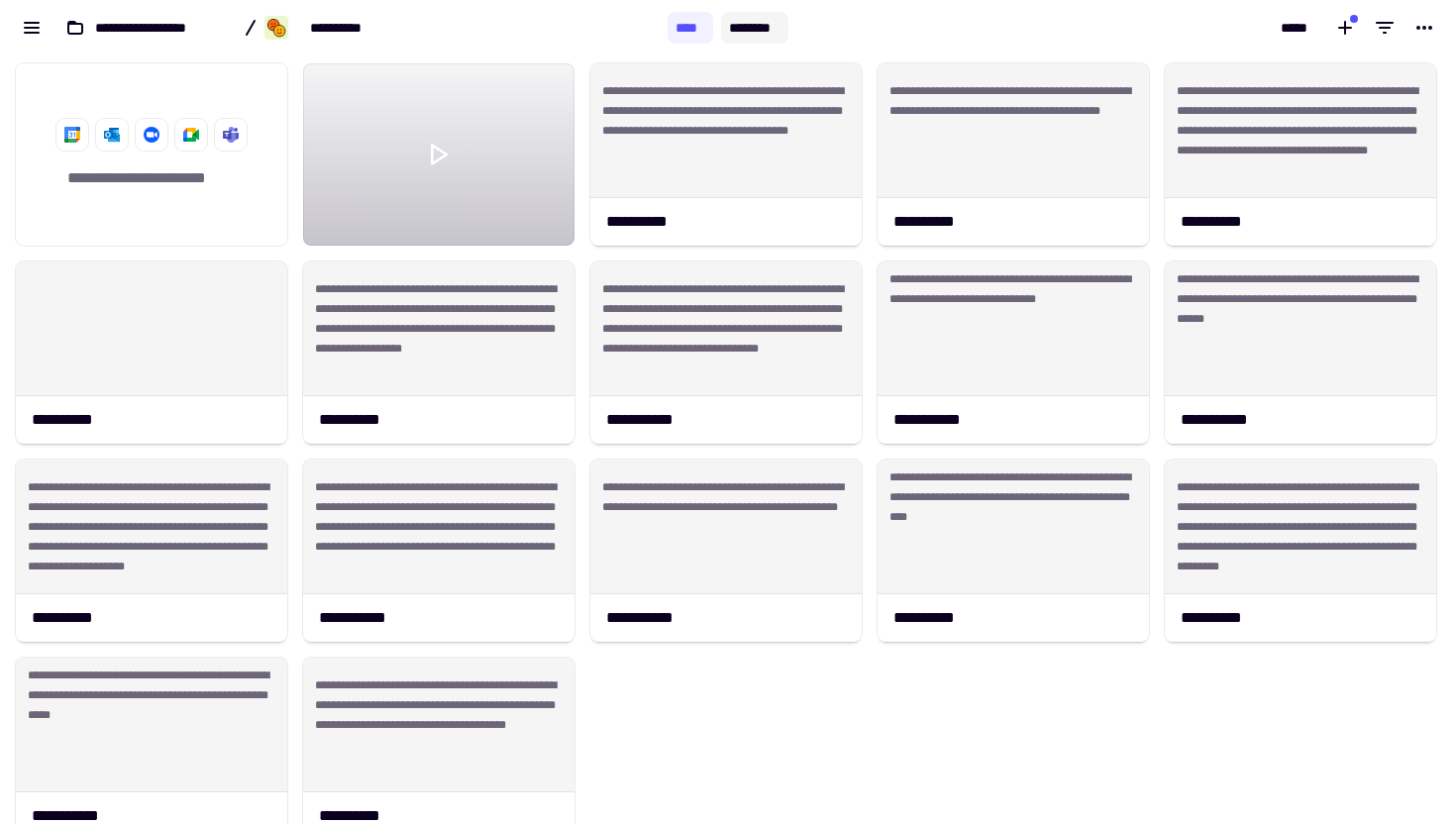 click on "********" 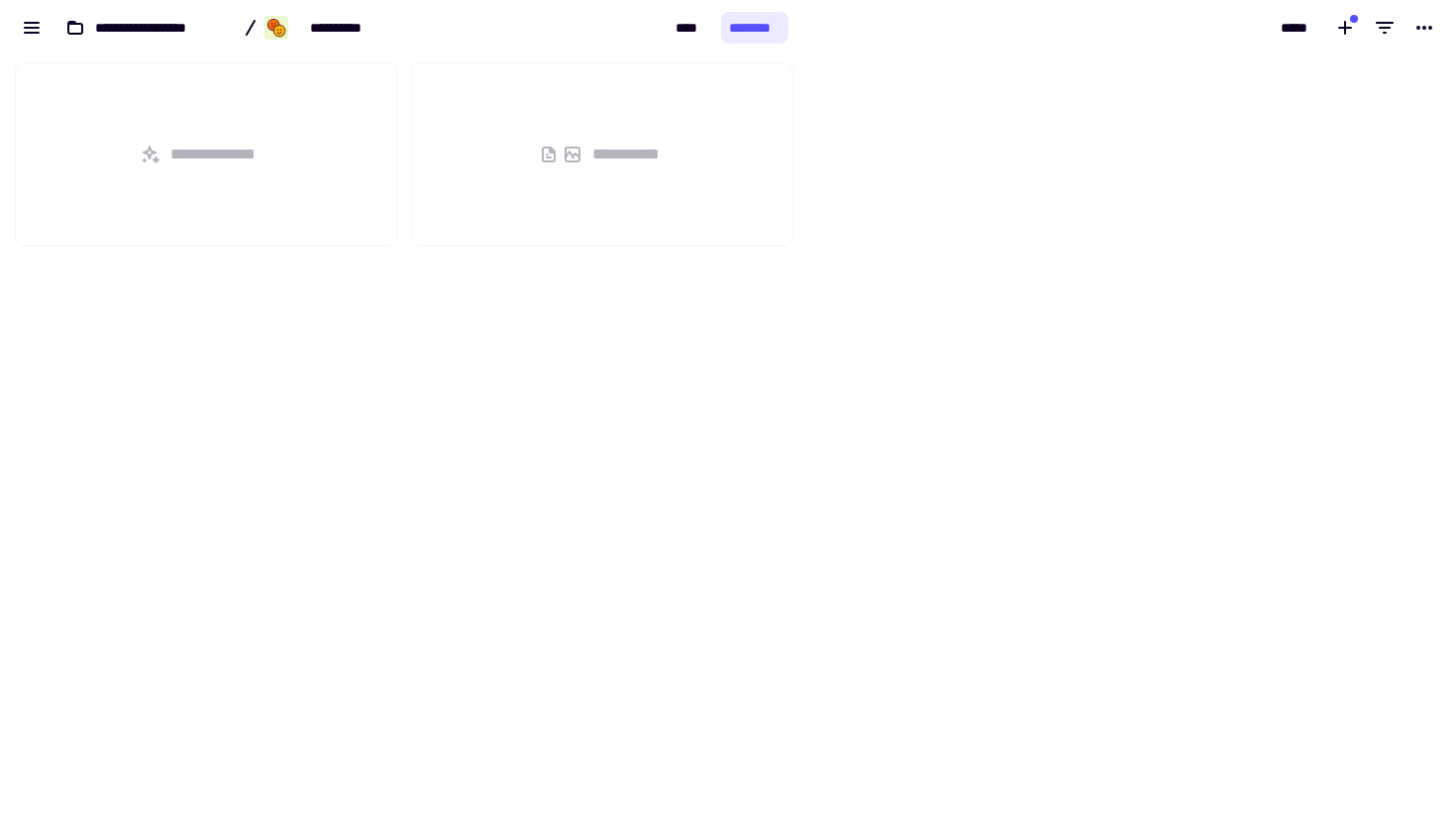 scroll, scrollTop: 1, scrollLeft: 1, axis: both 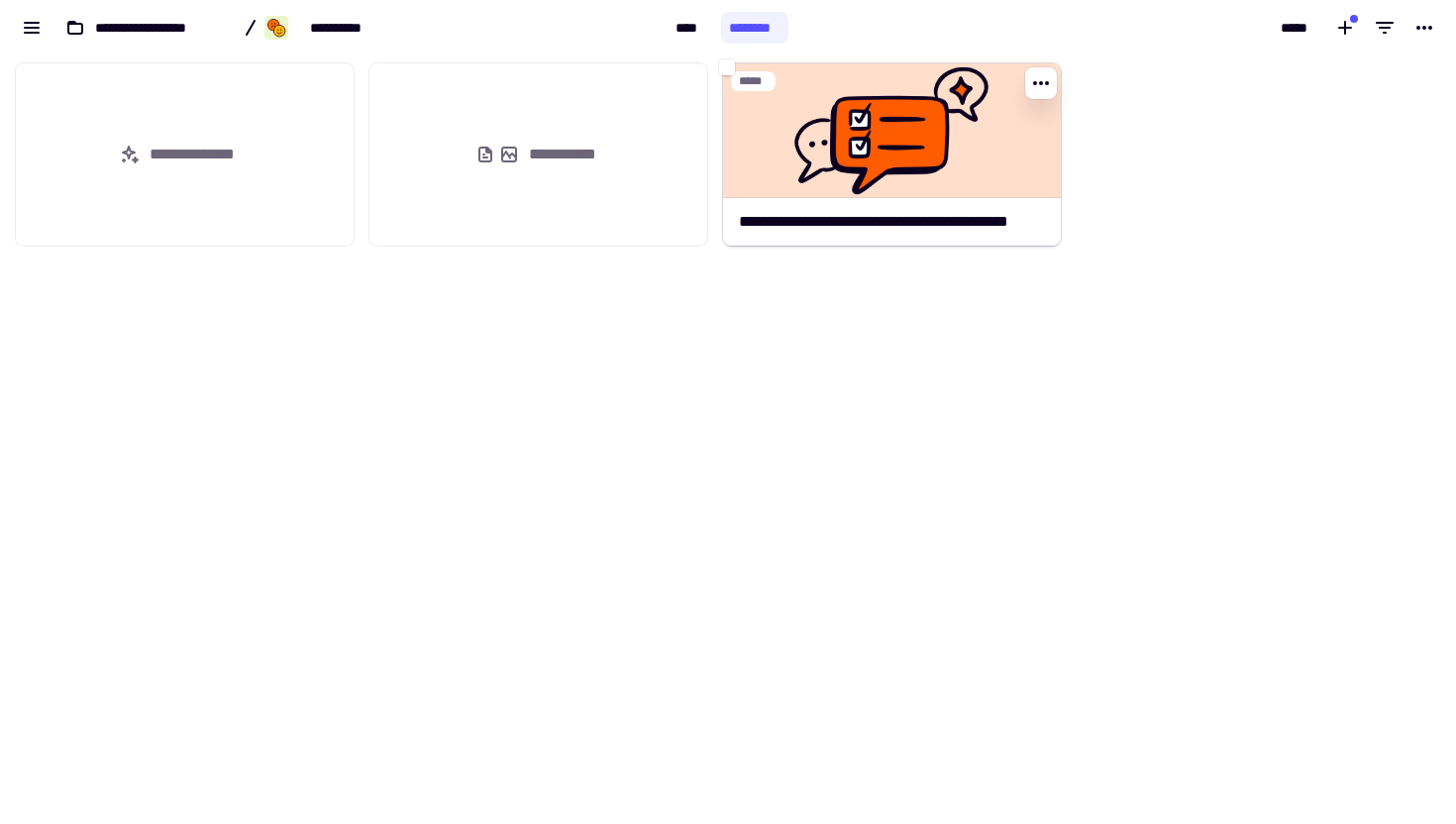 click 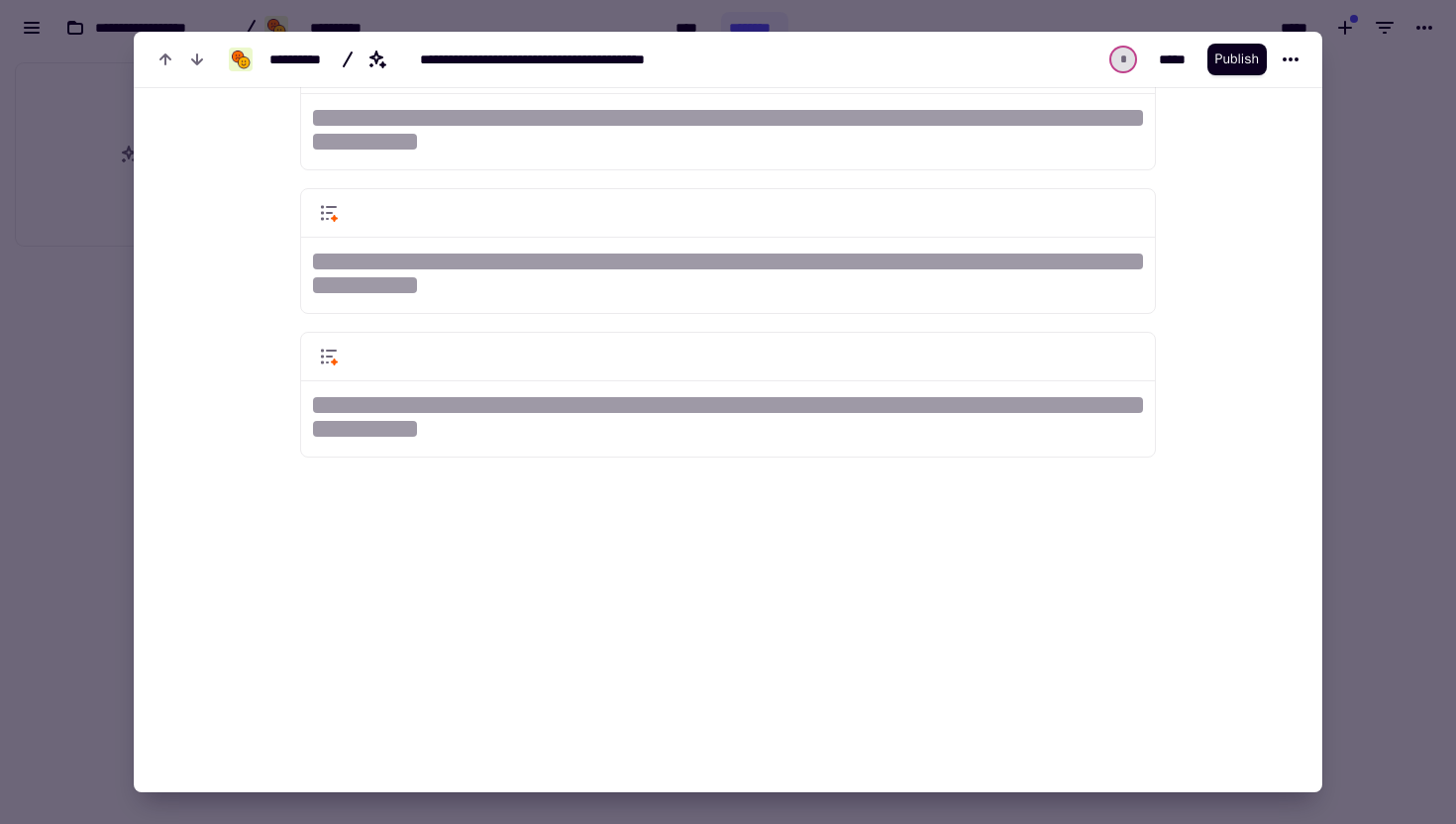 scroll, scrollTop: 0, scrollLeft: 0, axis: both 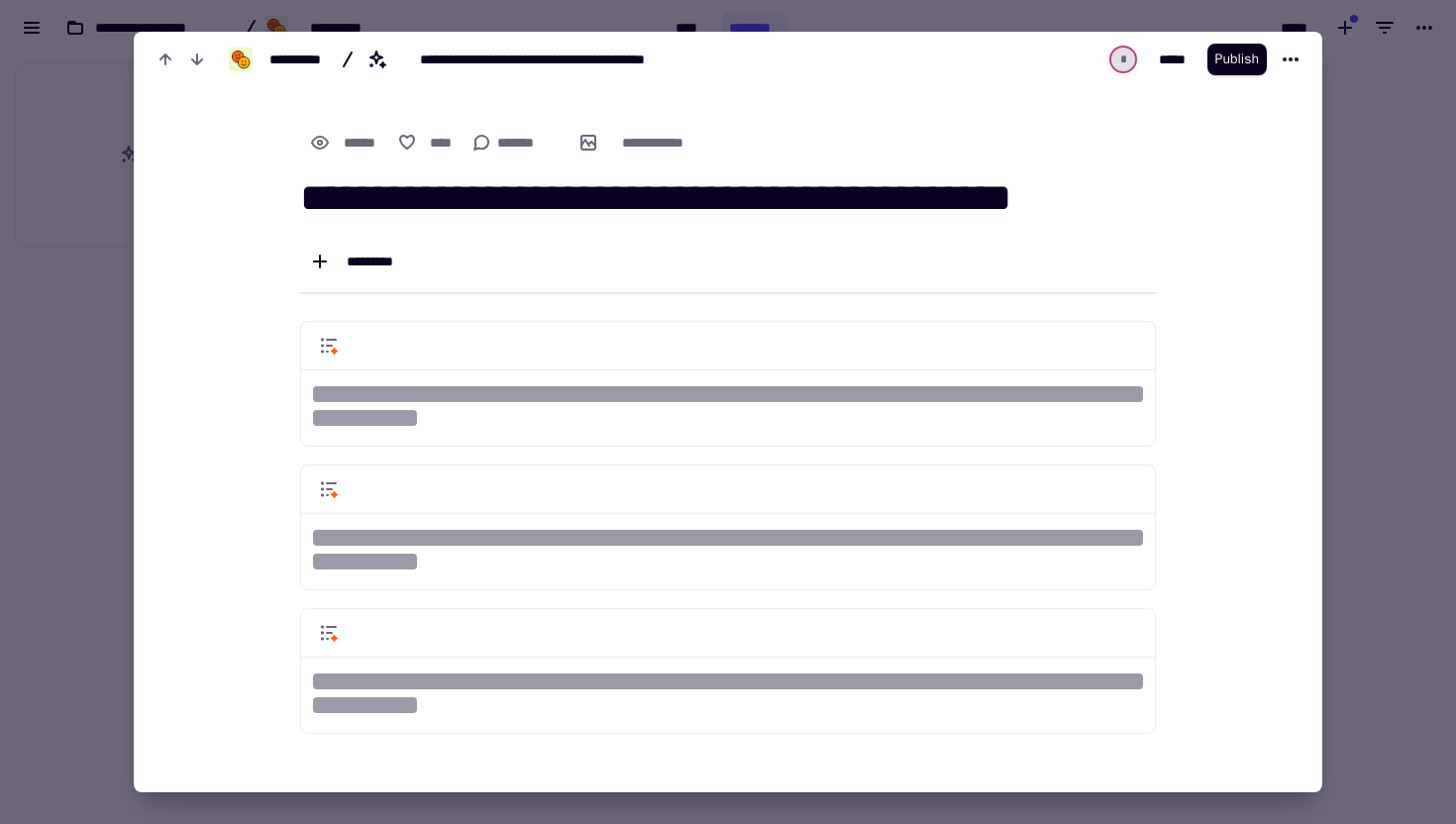 click at bounding box center (728, 412) 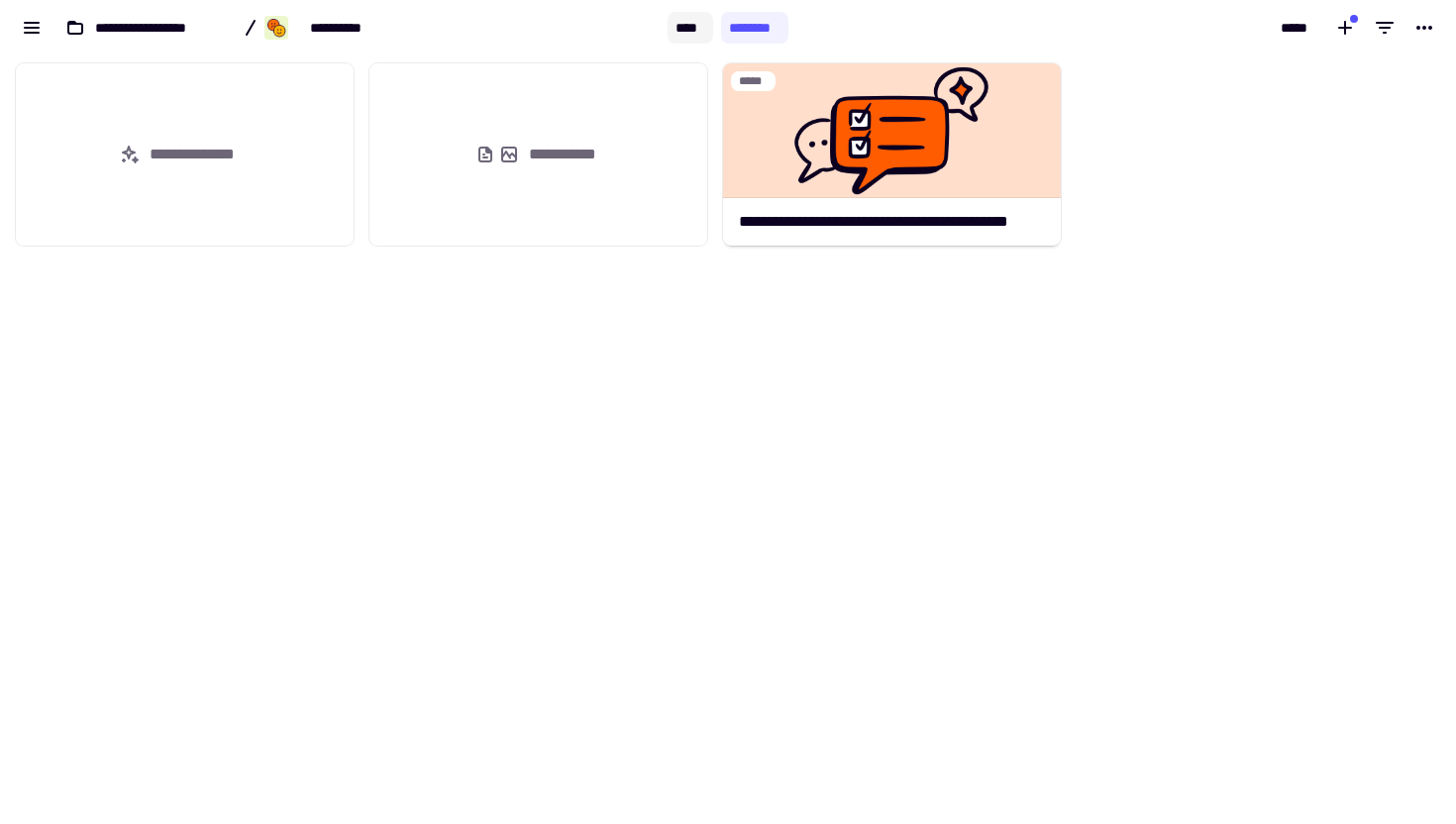 click on "****" 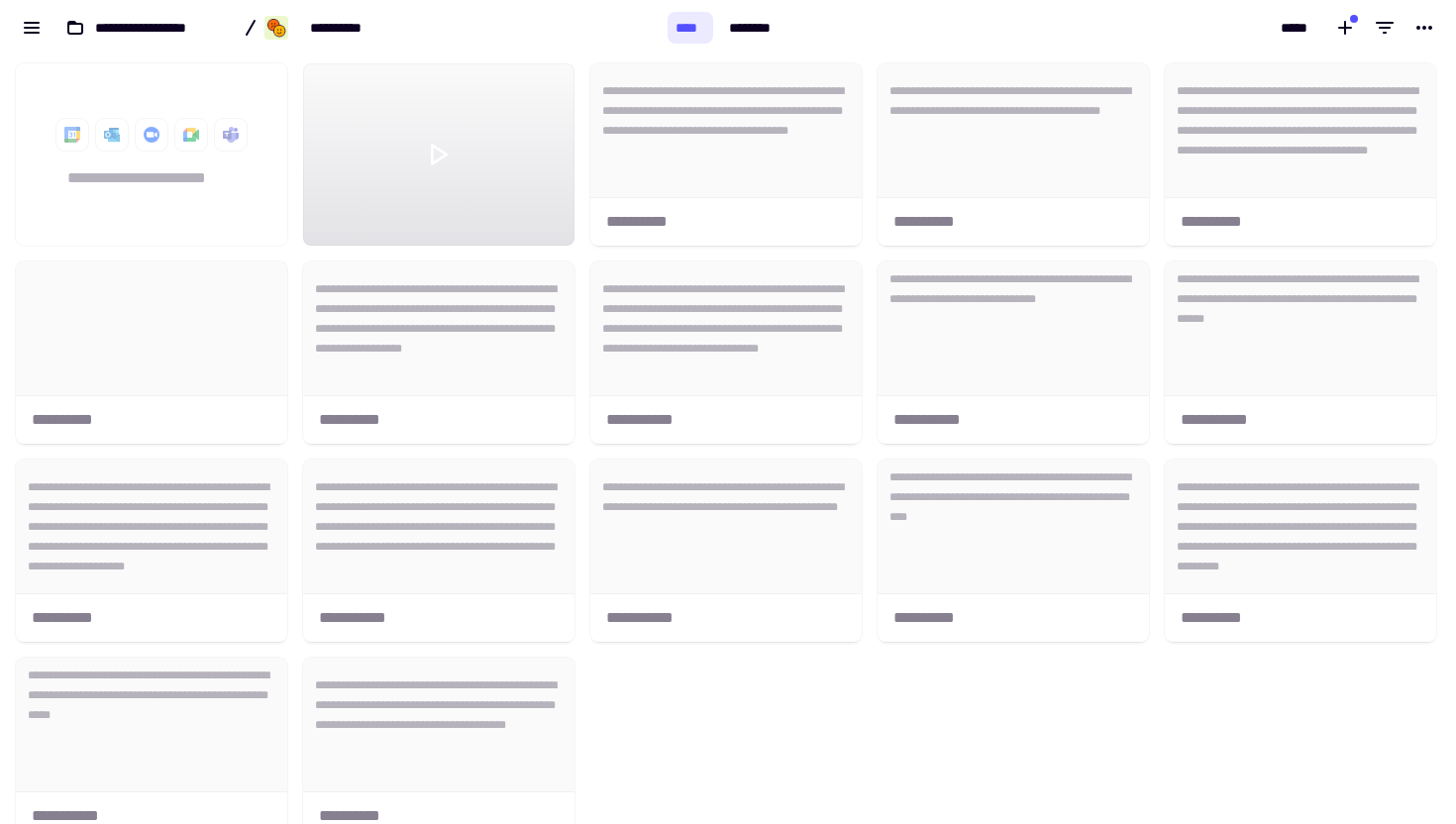 scroll, scrollTop: 1, scrollLeft: 1, axis: both 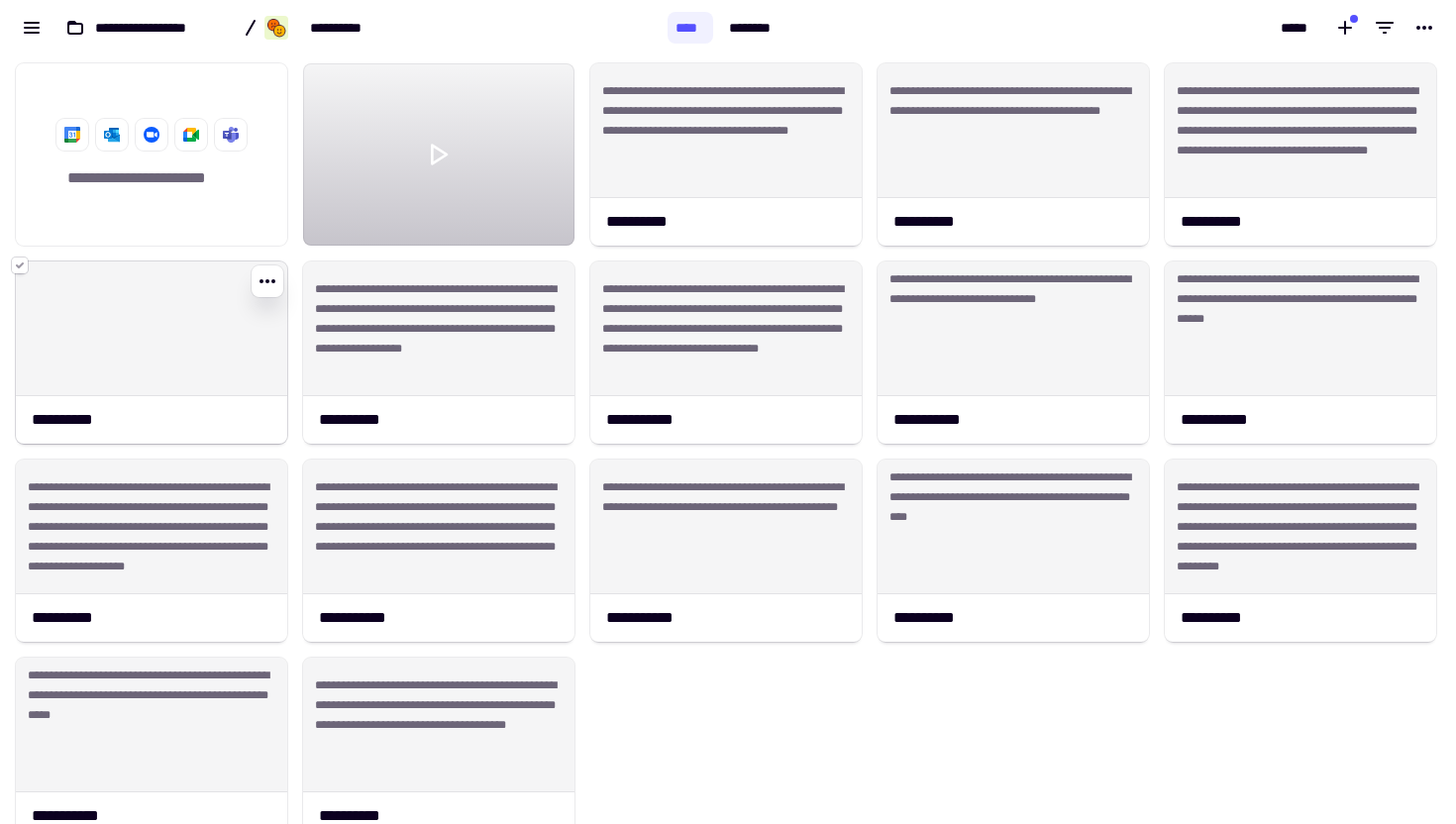 click 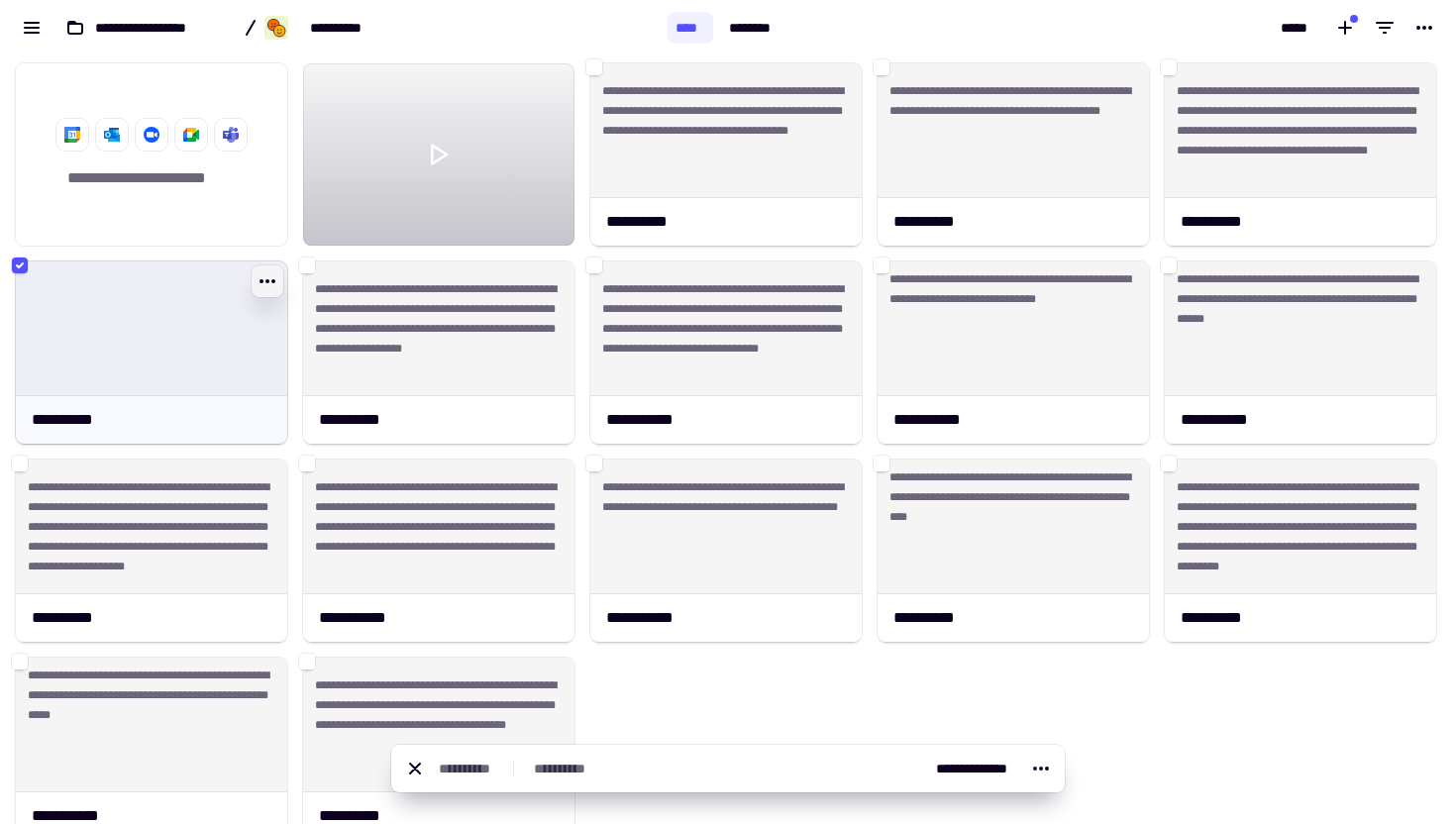 click 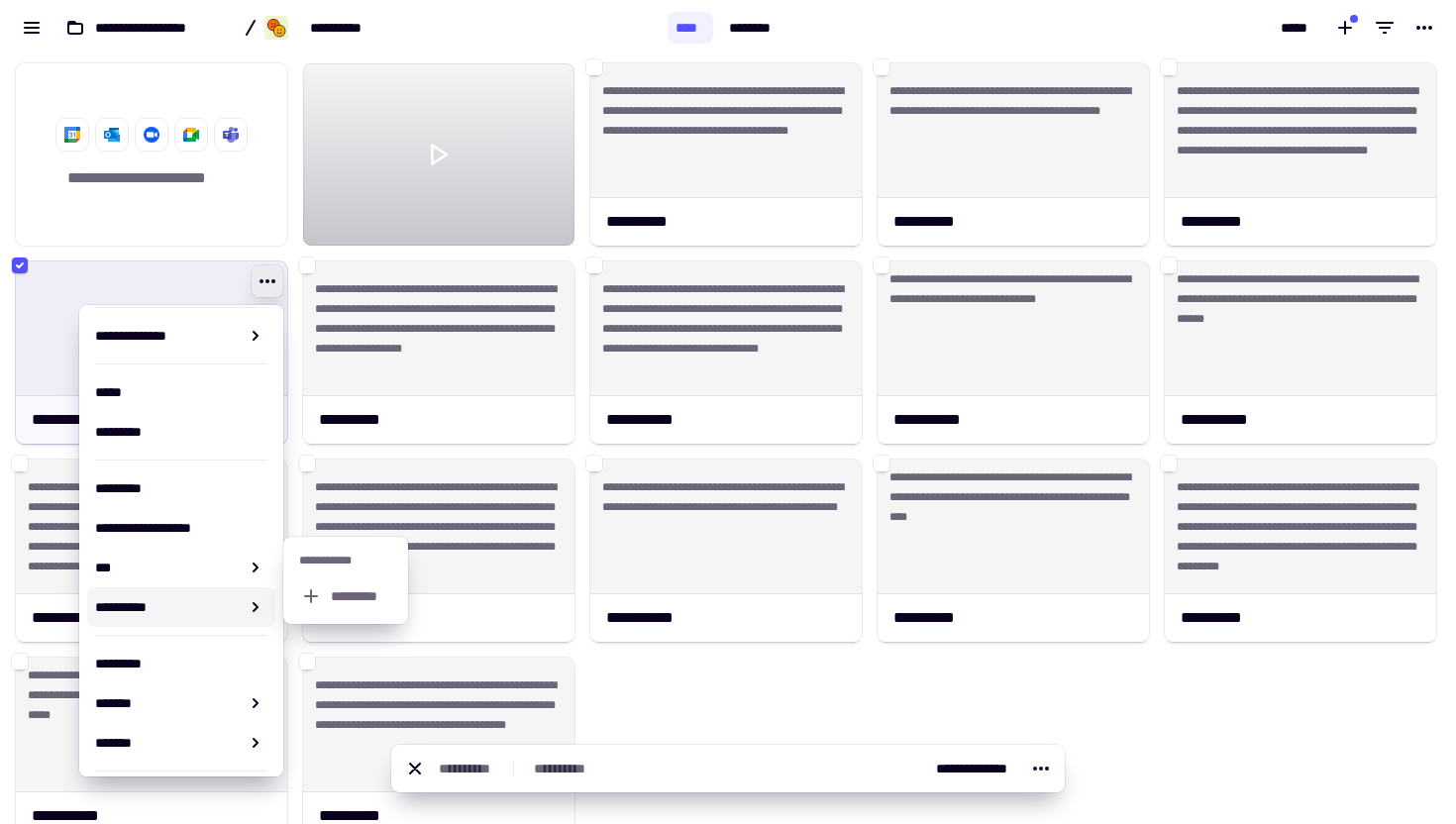 scroll, scrollTop: 112, scrollLeft: 0, axis: vertical 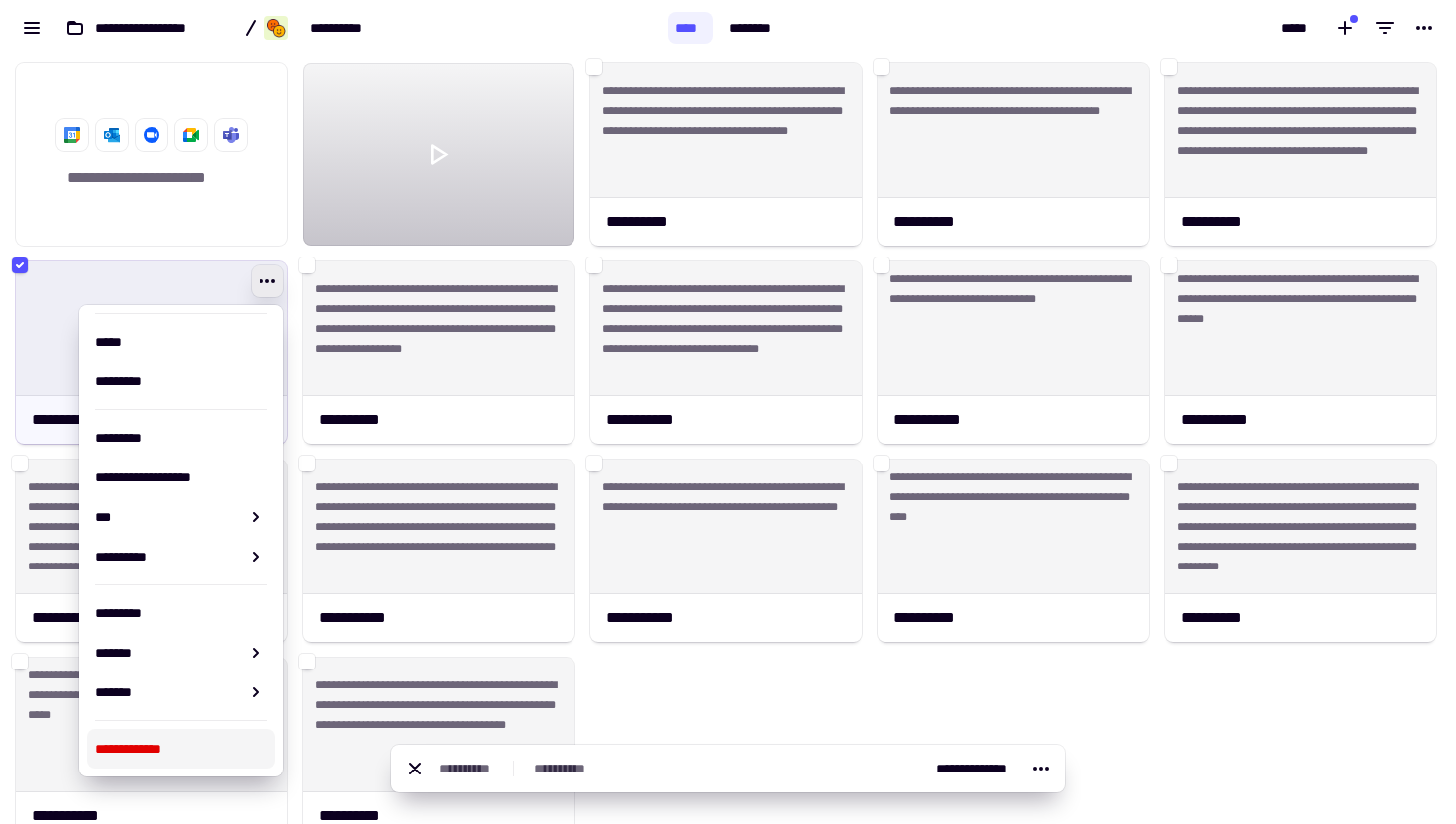 click on "**********" at bounding box center (181, 749) 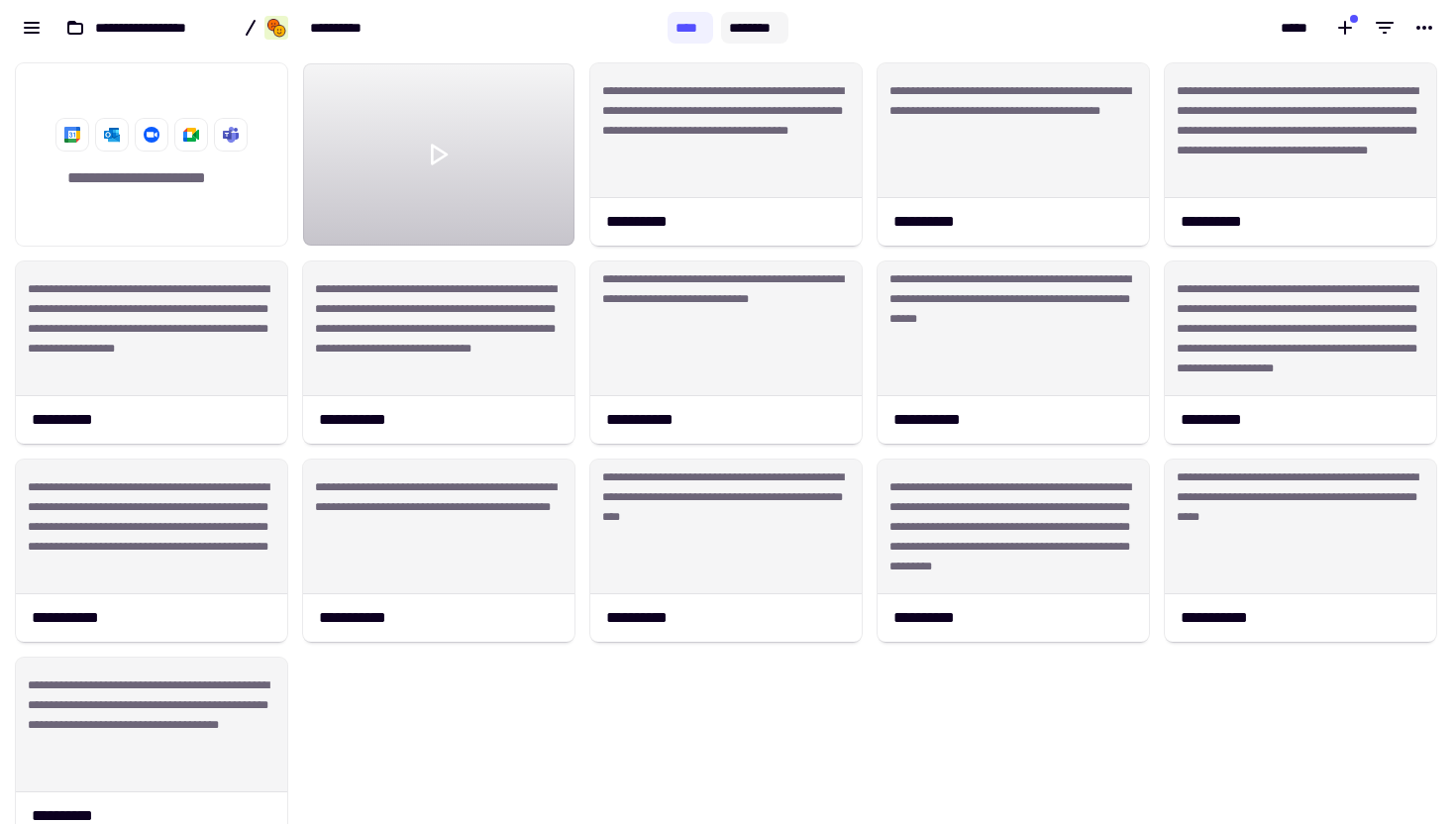 click on "********" 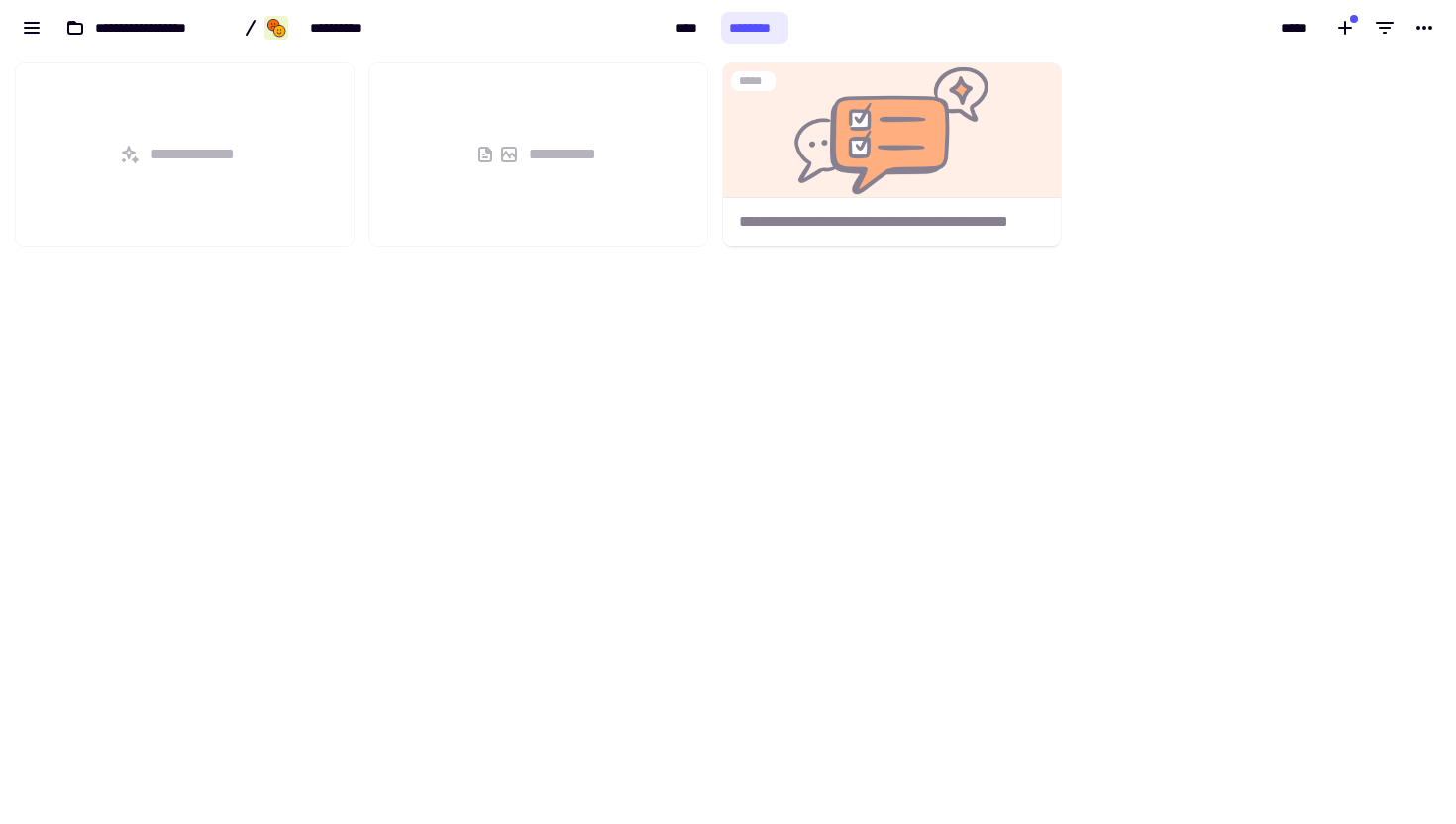 scroll, scrollTop: 1, scrollLeft: 1, axis: both 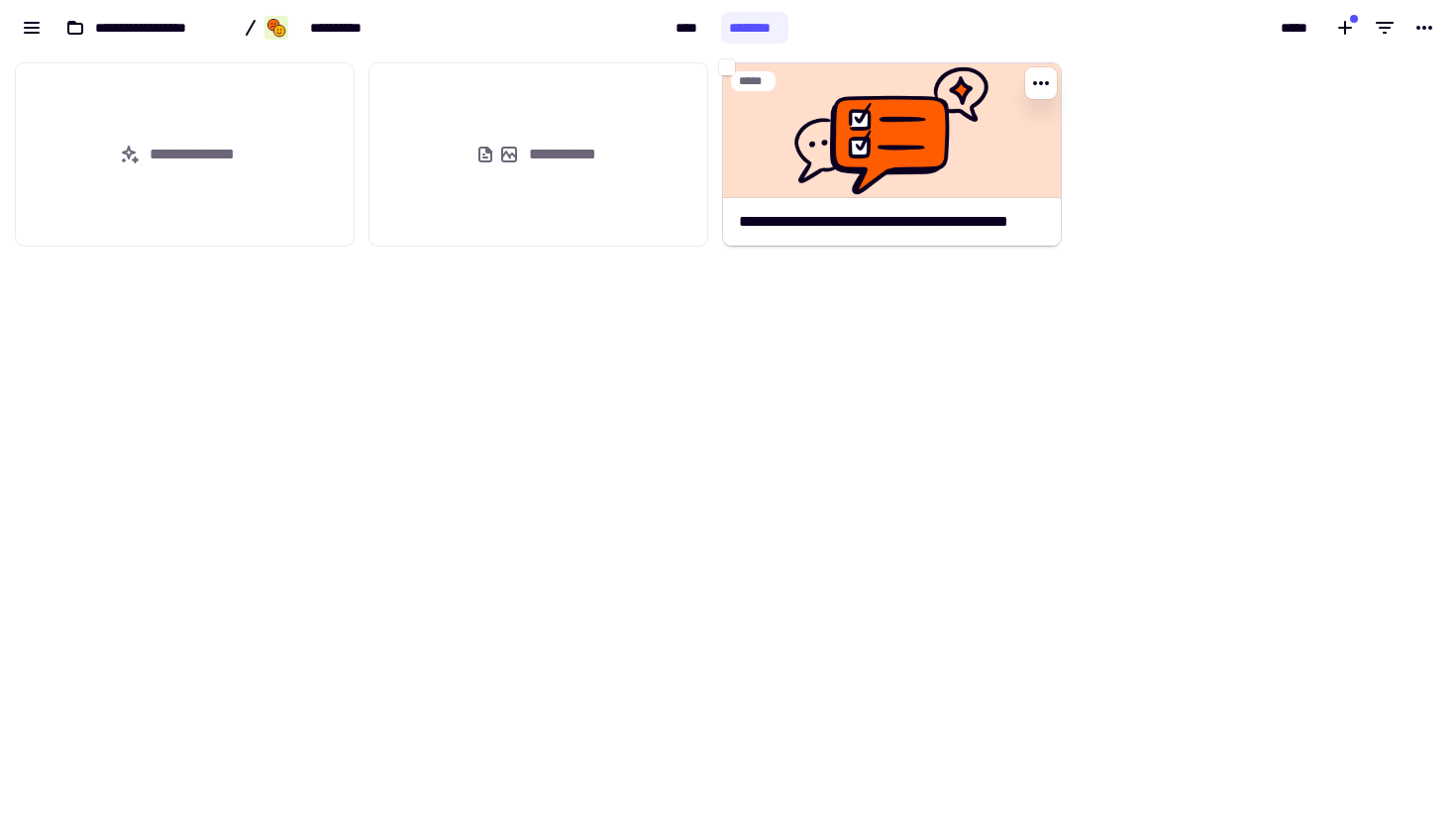 click 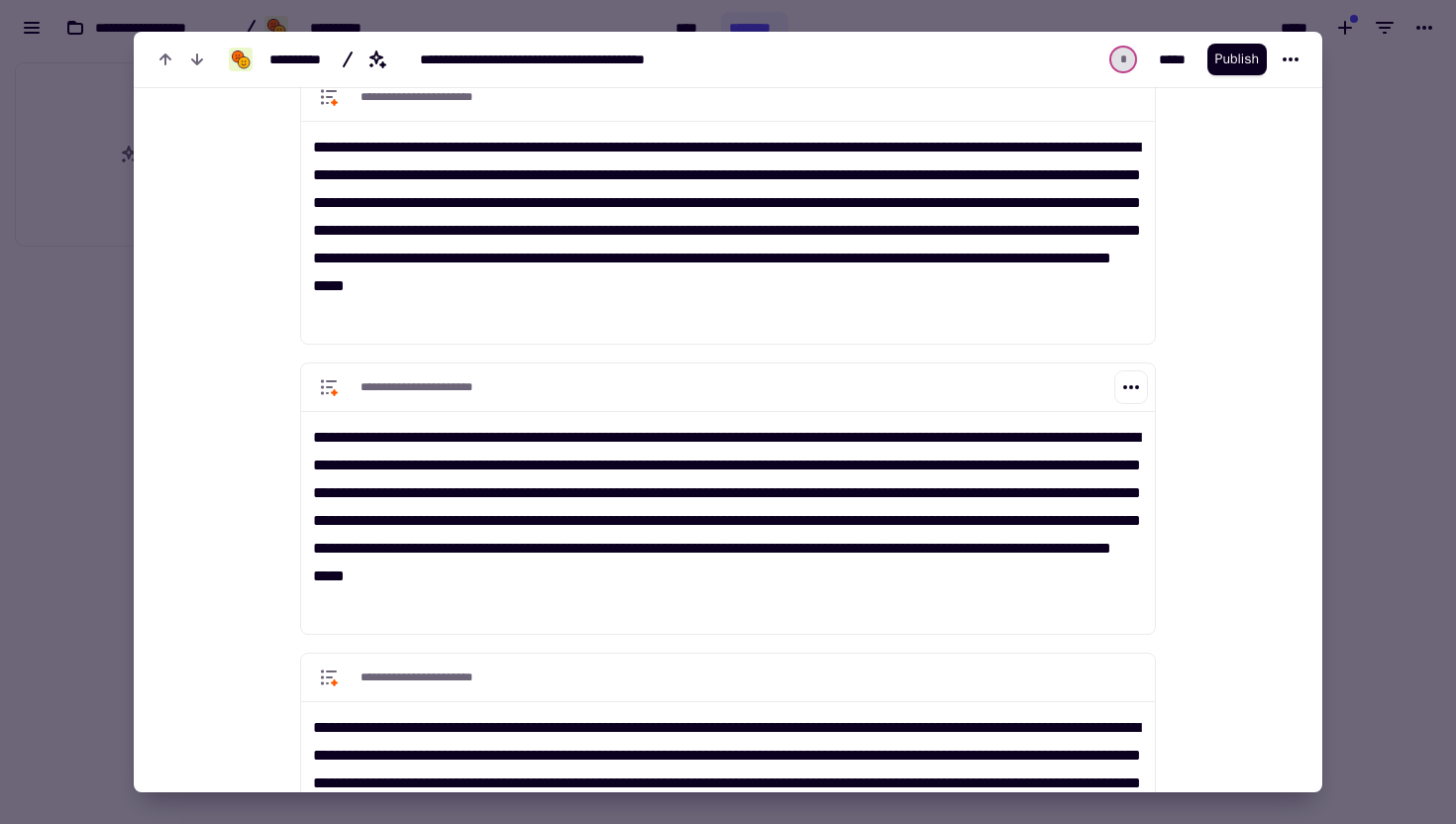 scroll, scrollTop: 251, scrollLeft: 0, axis: vertical 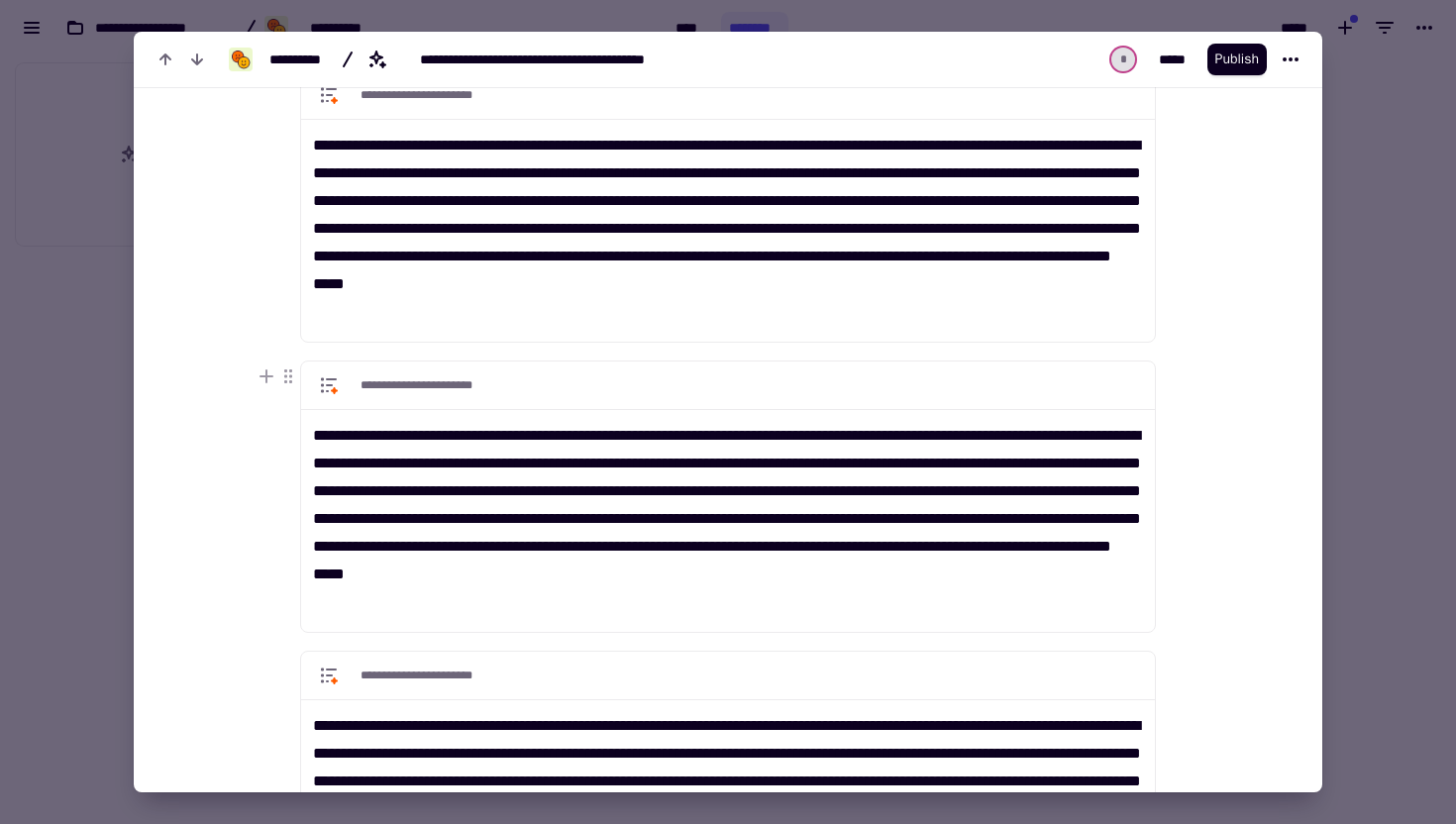 click at bounding box center (728, 412) 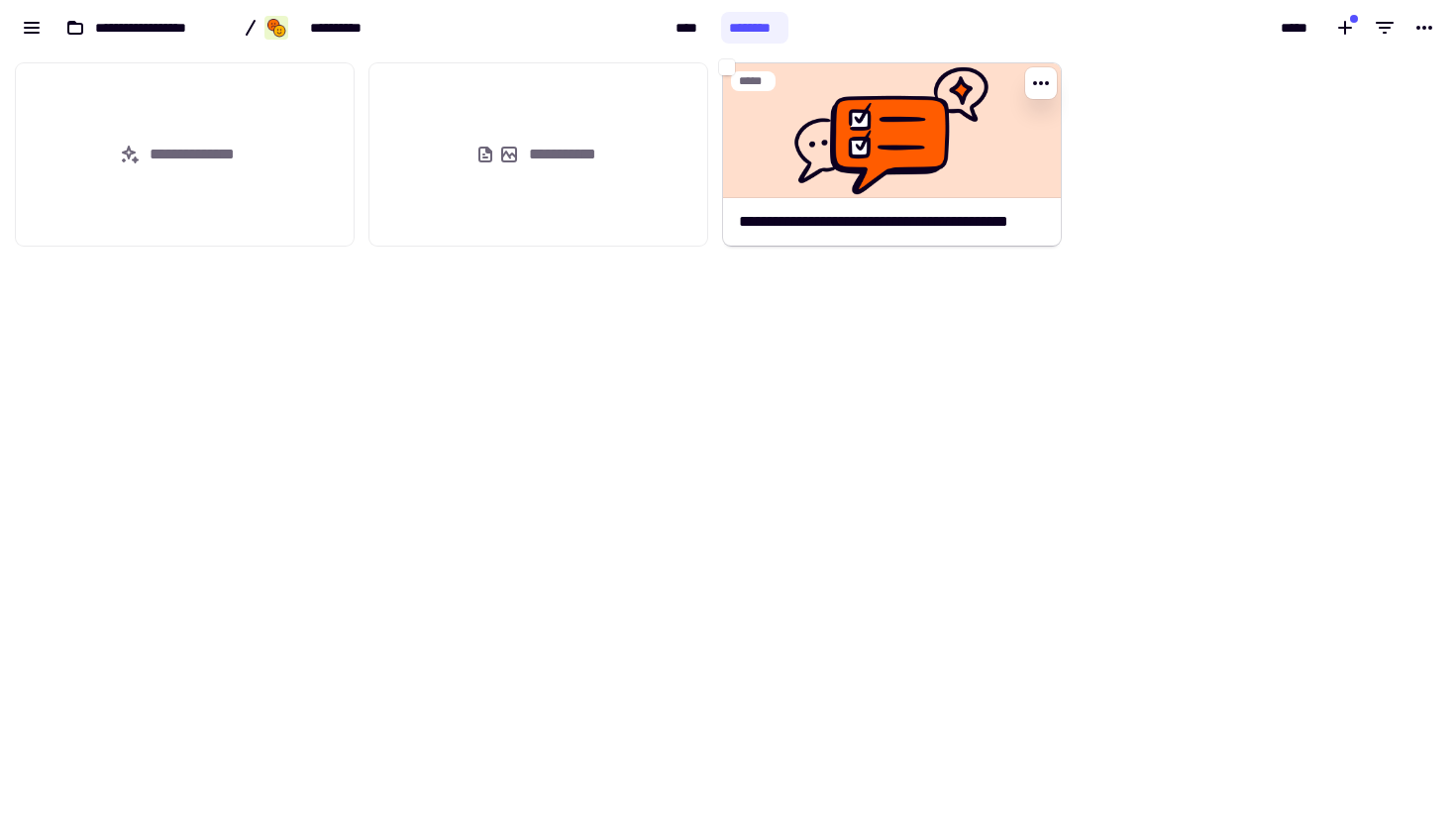 click 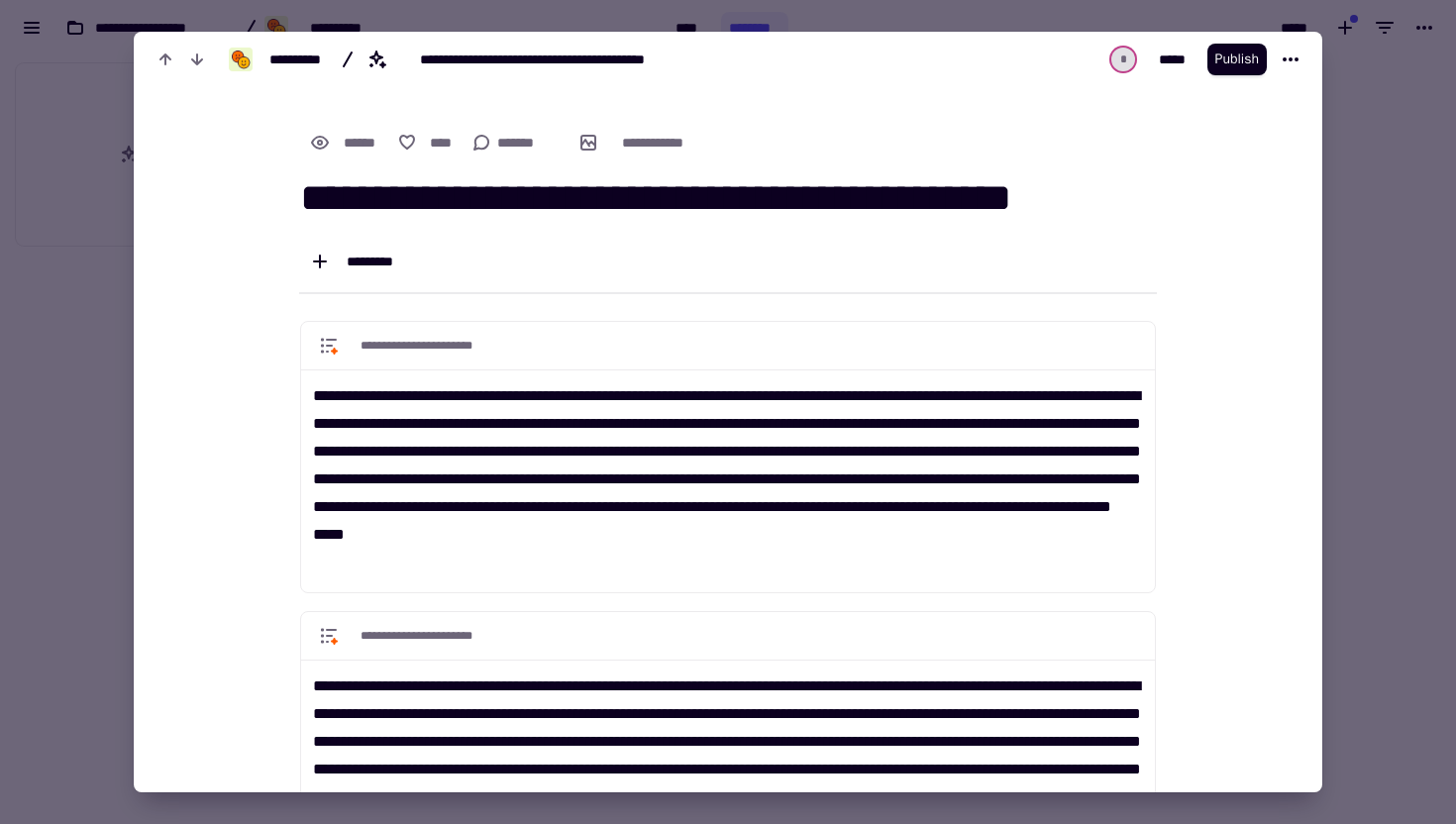 click at bounding box center (728, 412) 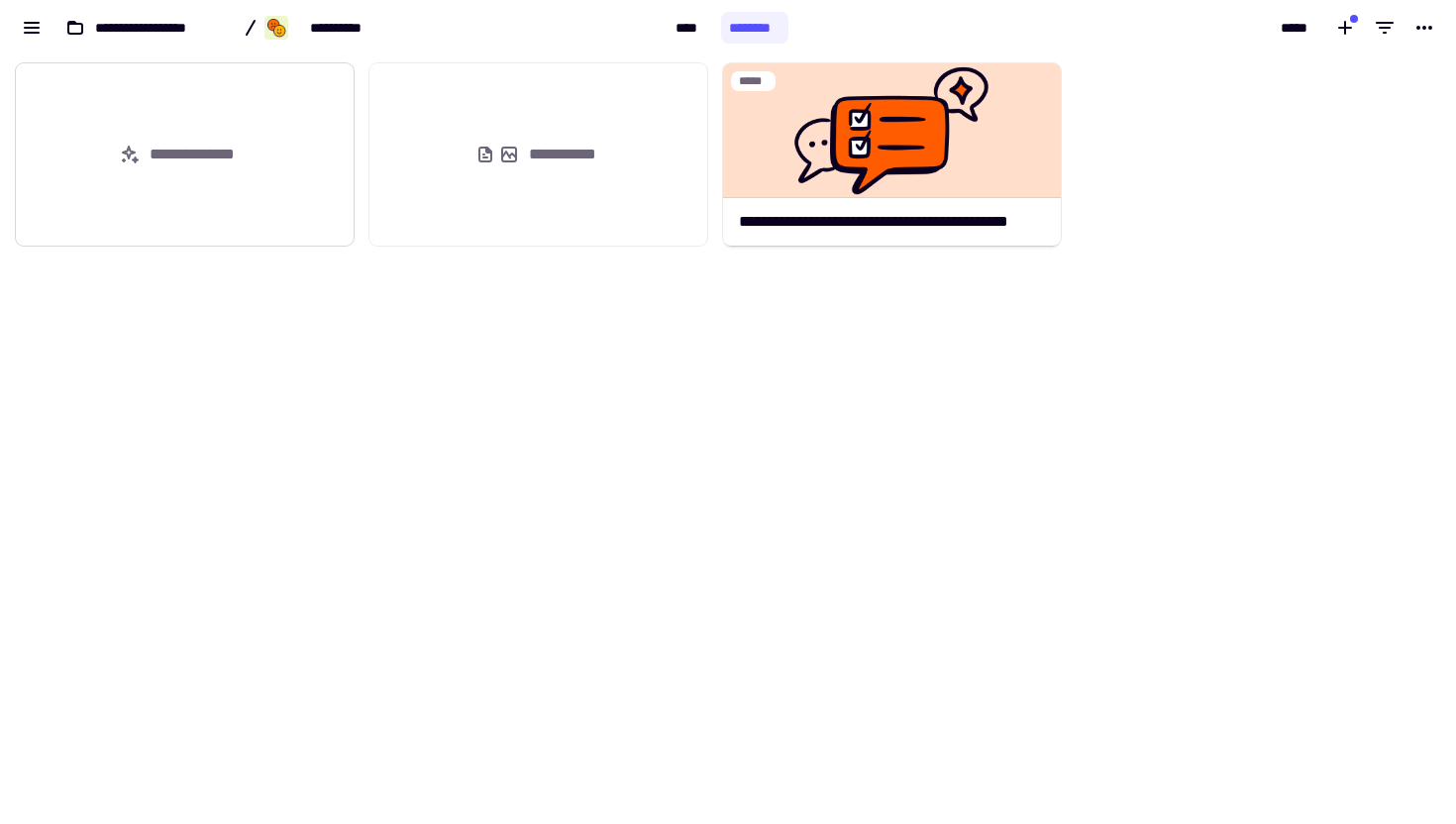 click on "**********" 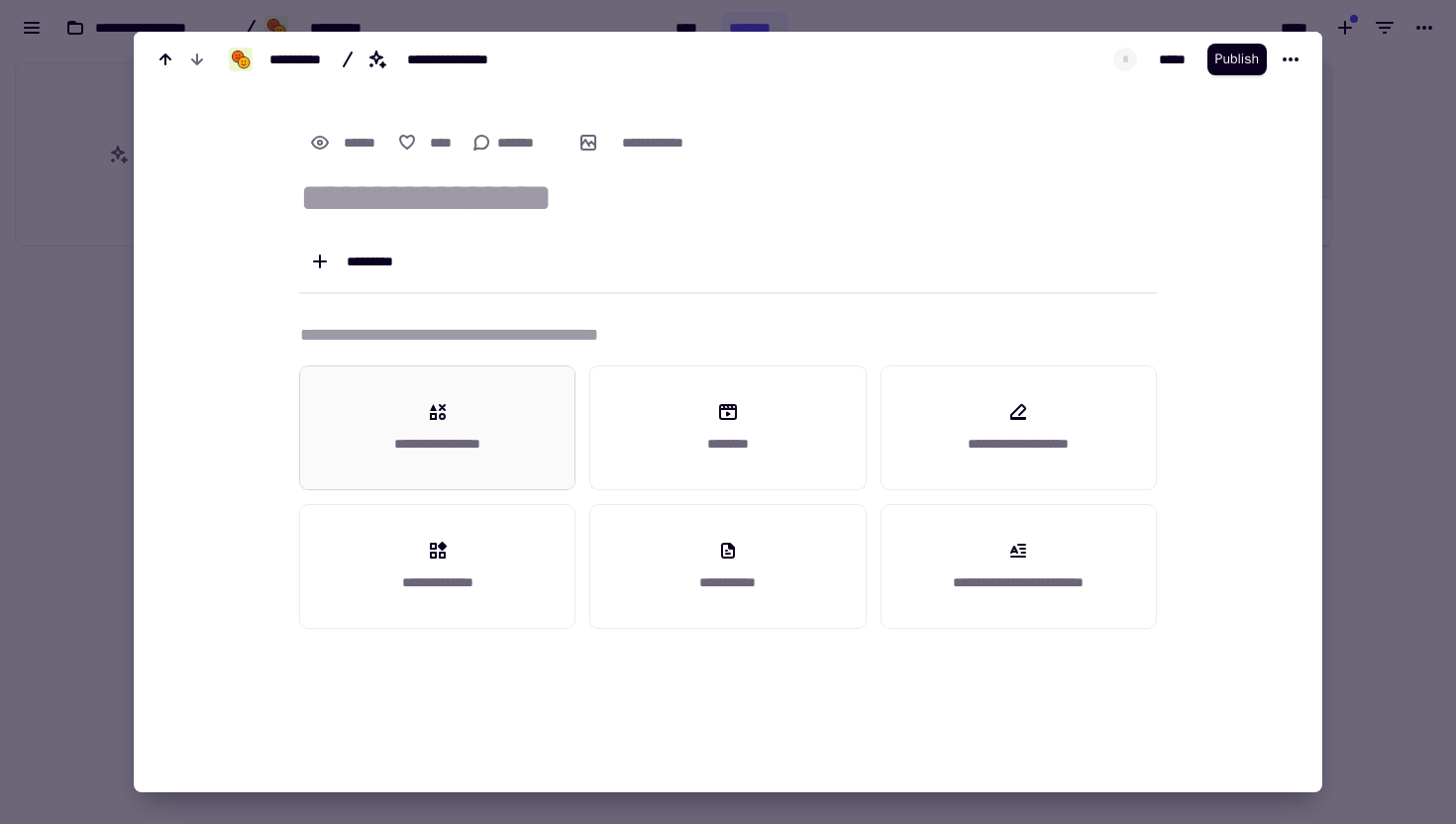 click on "**********" at bounding box center [437, 428] 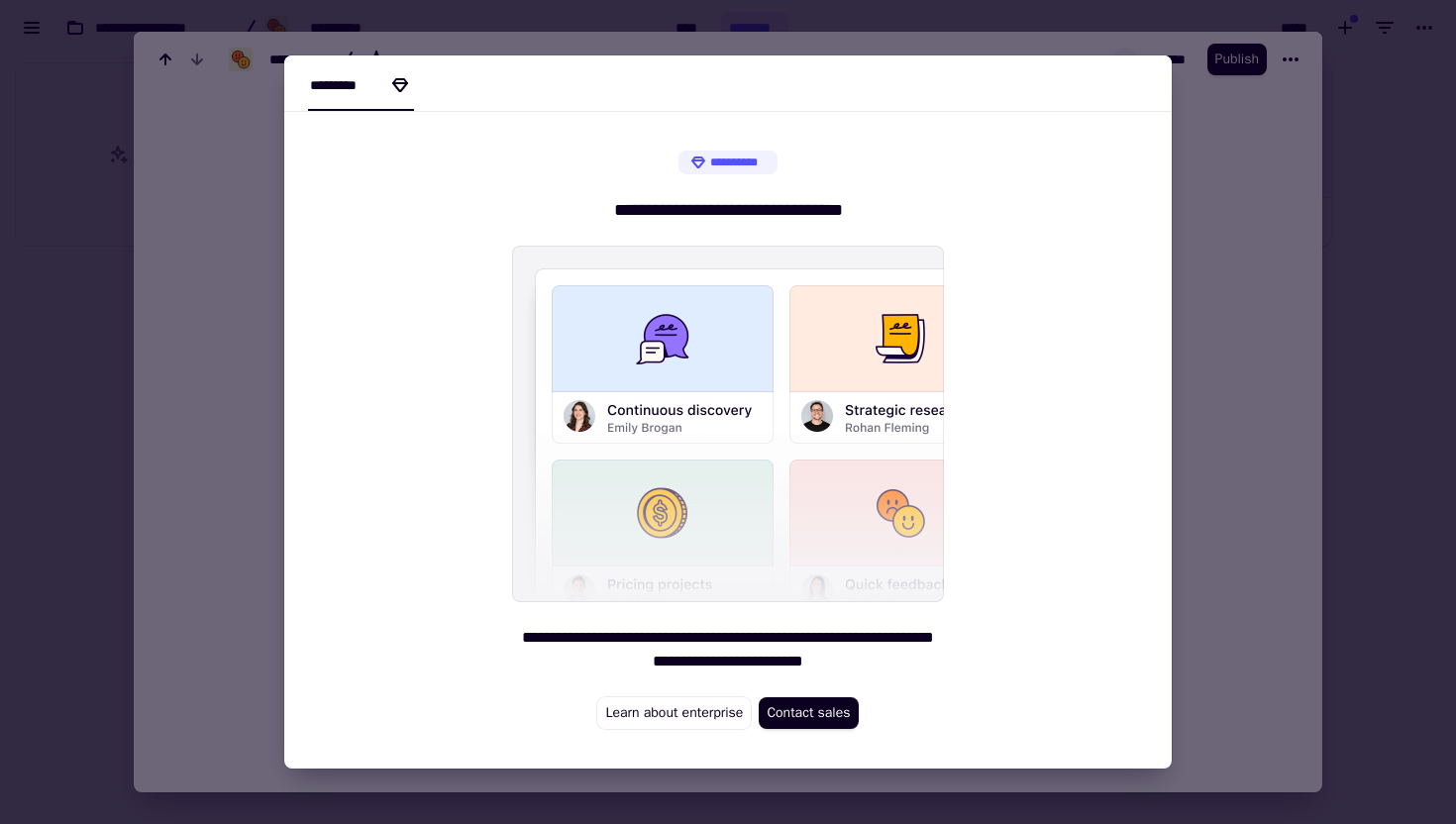 click at bounding box center (728, 412) 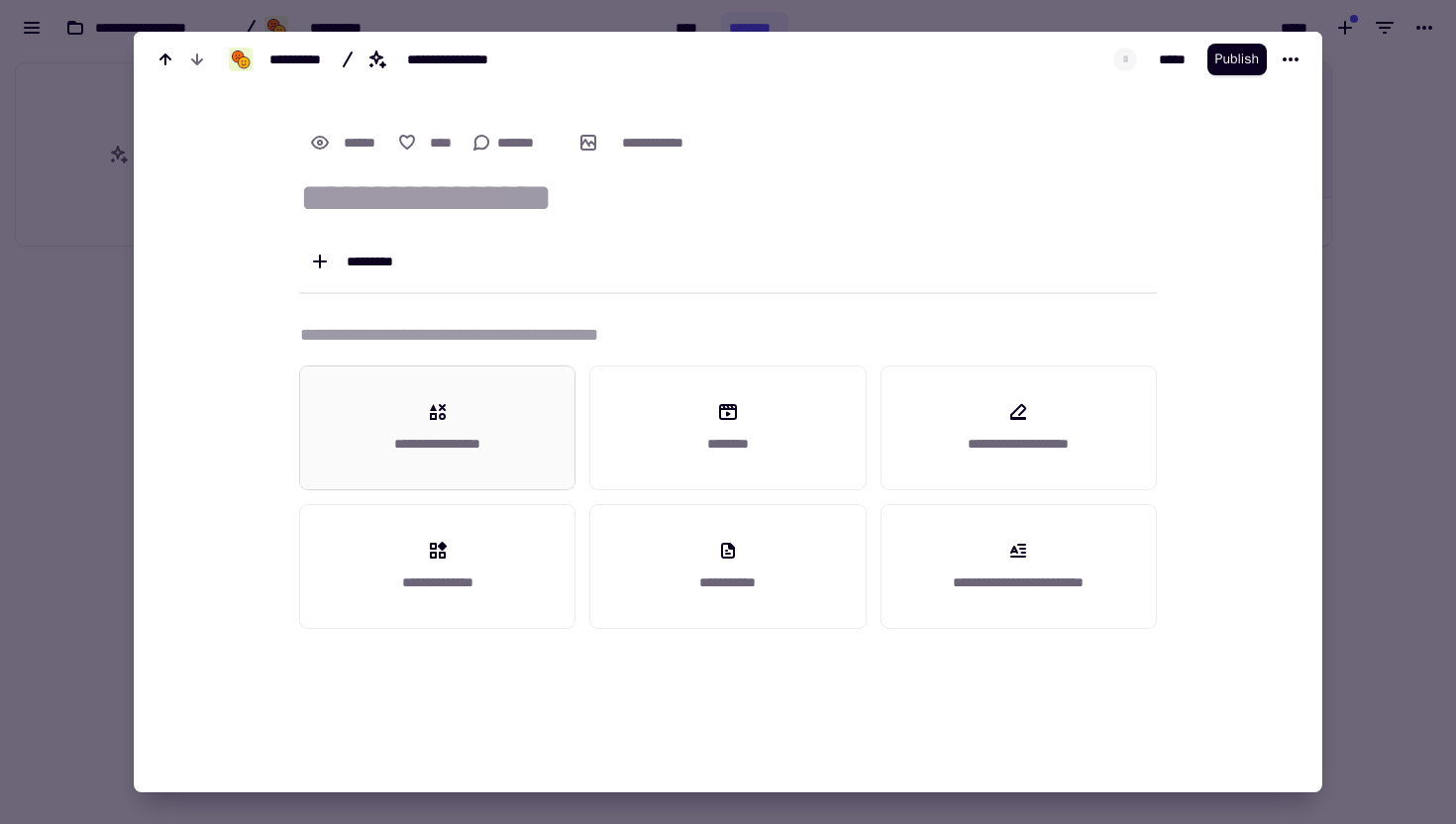 click on "**********" at bounding box center (437, 428) 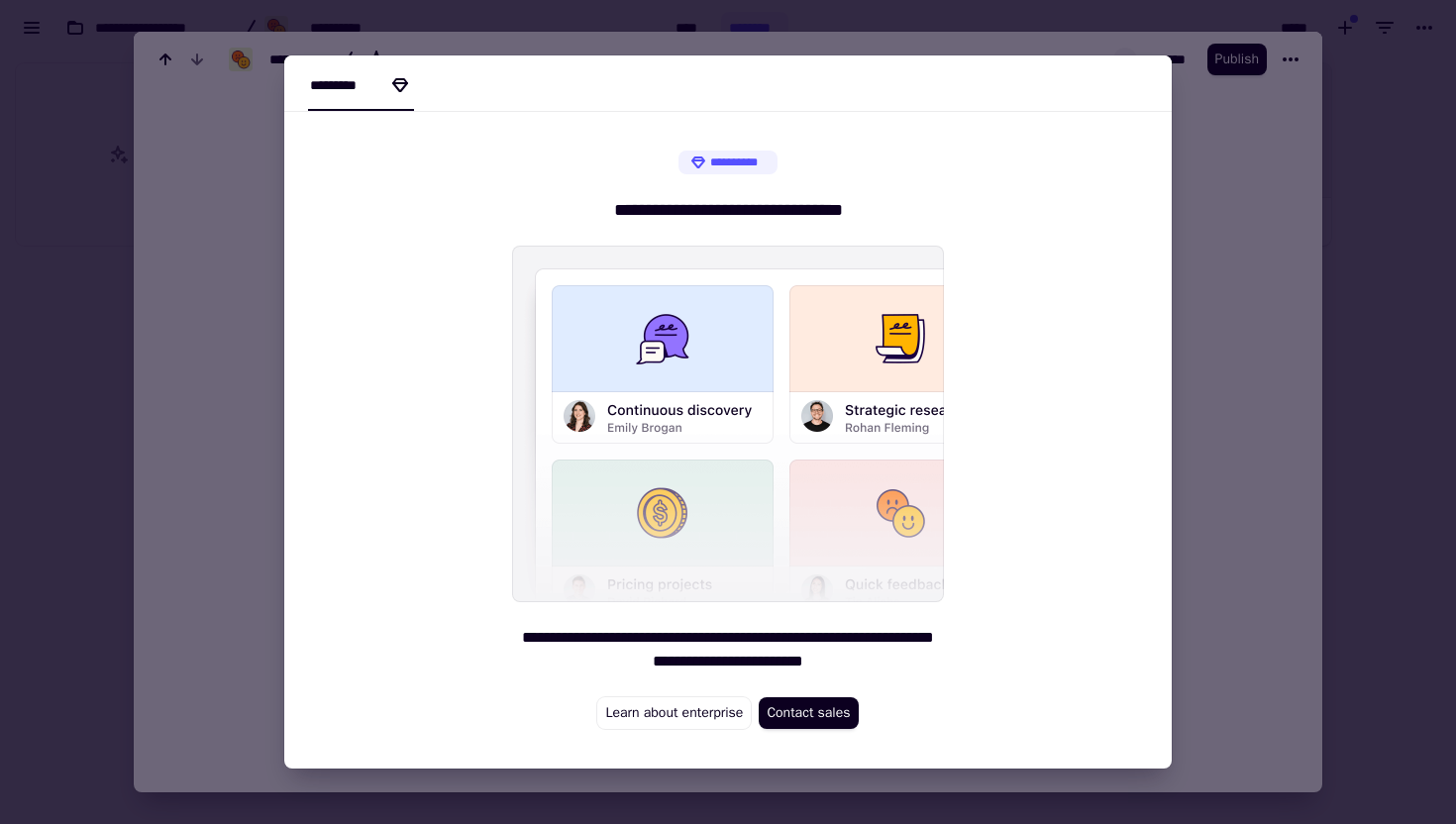 click at bounding box center (728, 412) 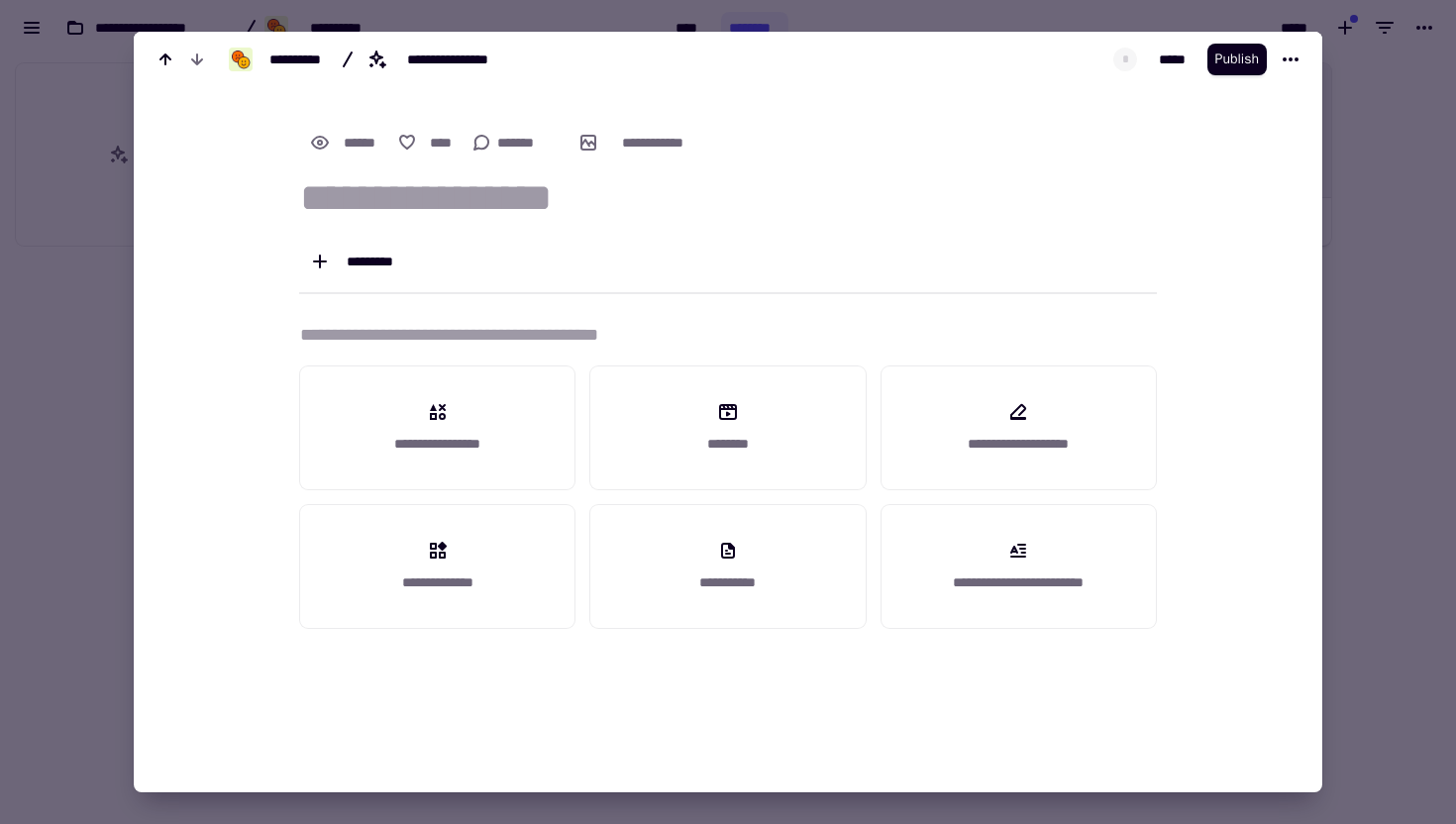 click at bounding box center (728, 412) 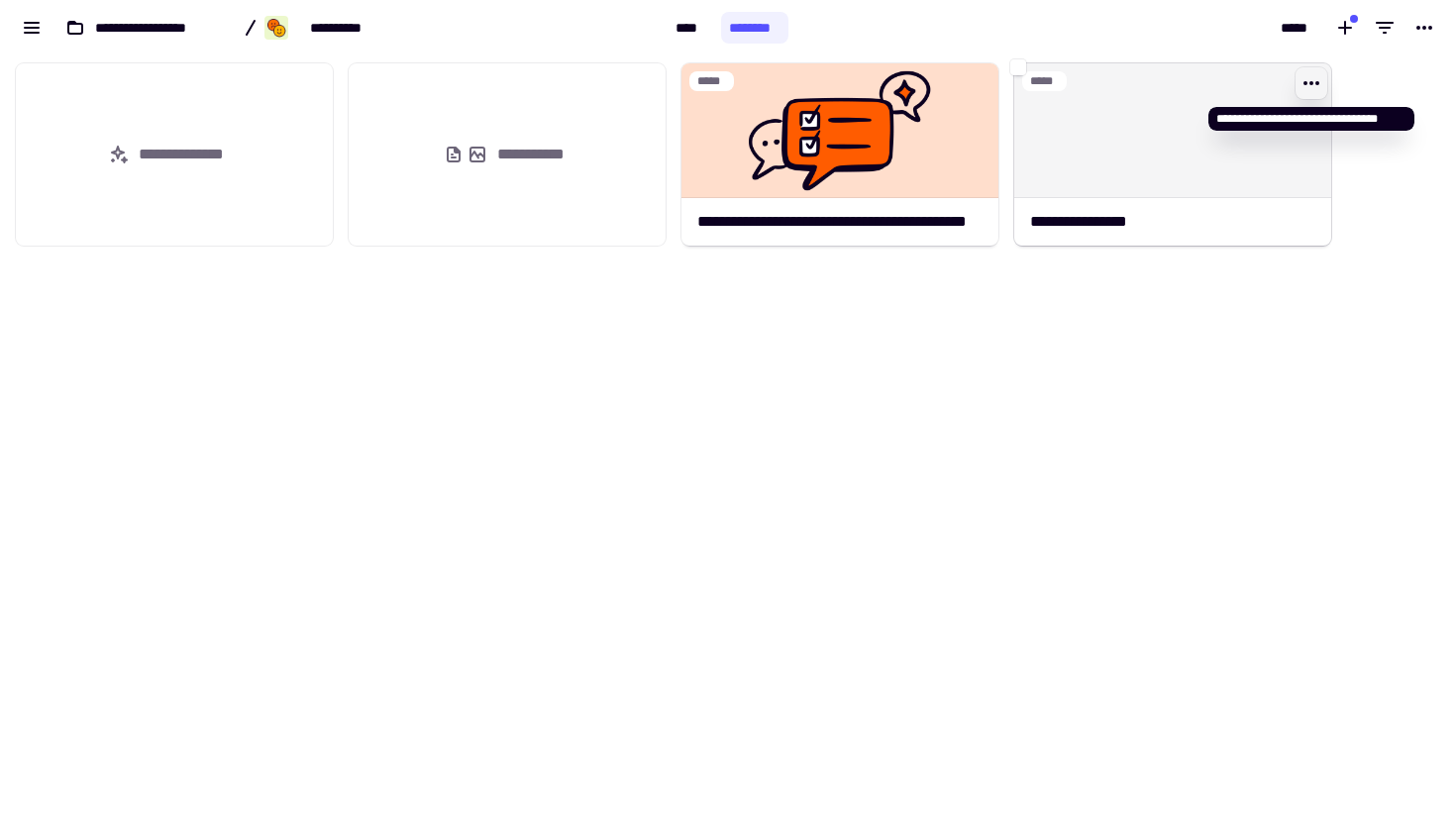 click 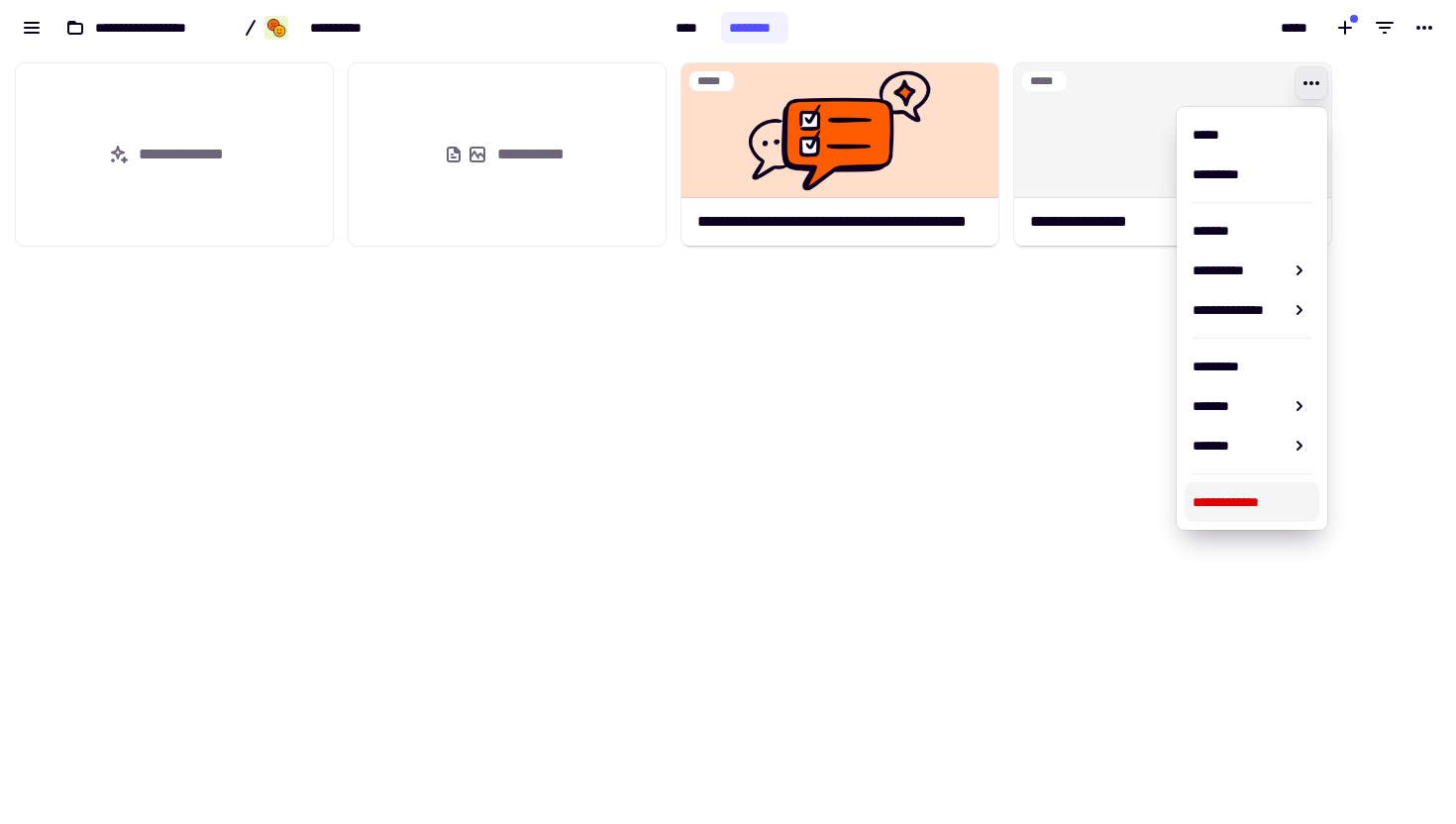 click on "**********" at bounding box center (1252, 502) 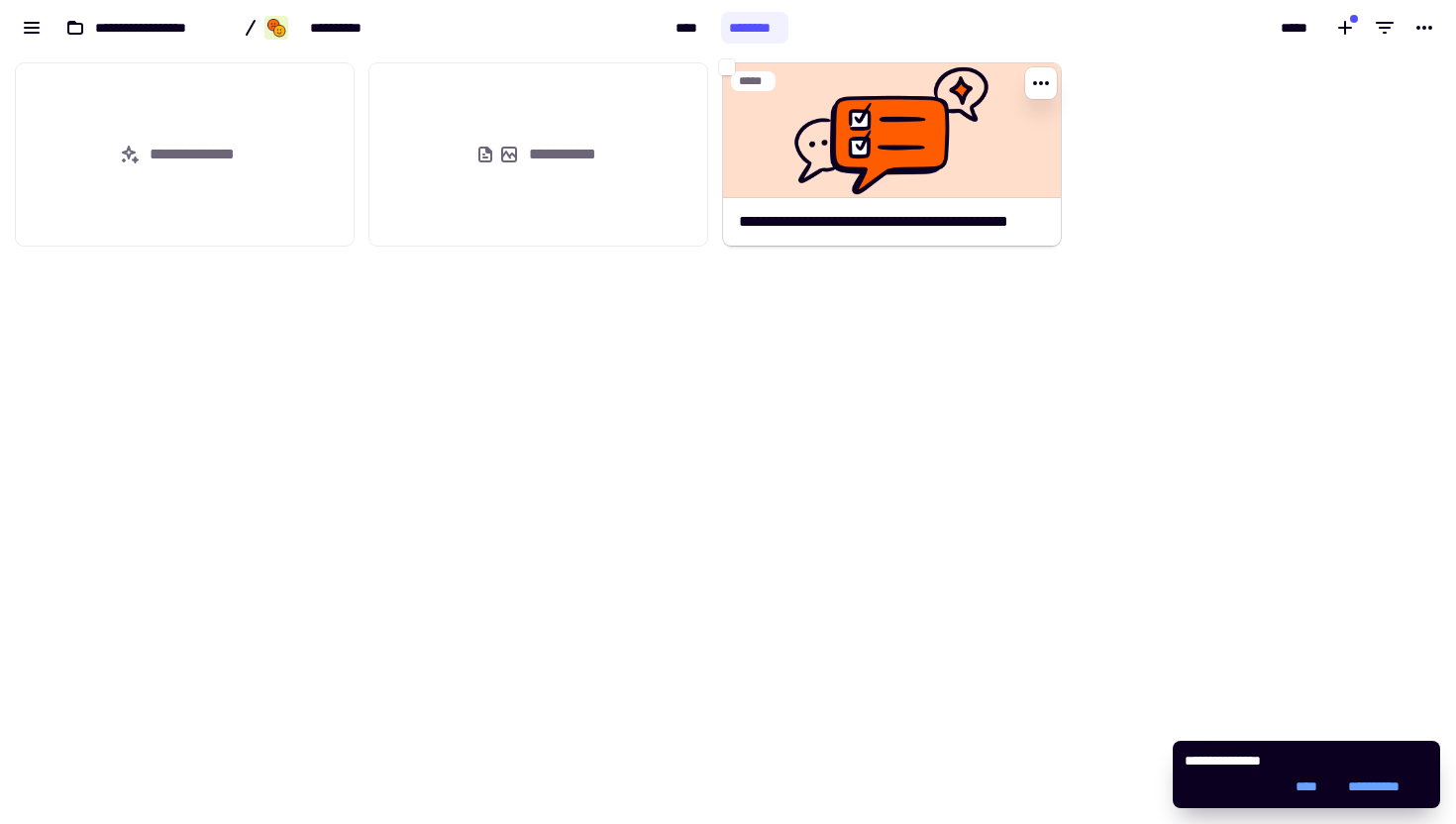 click 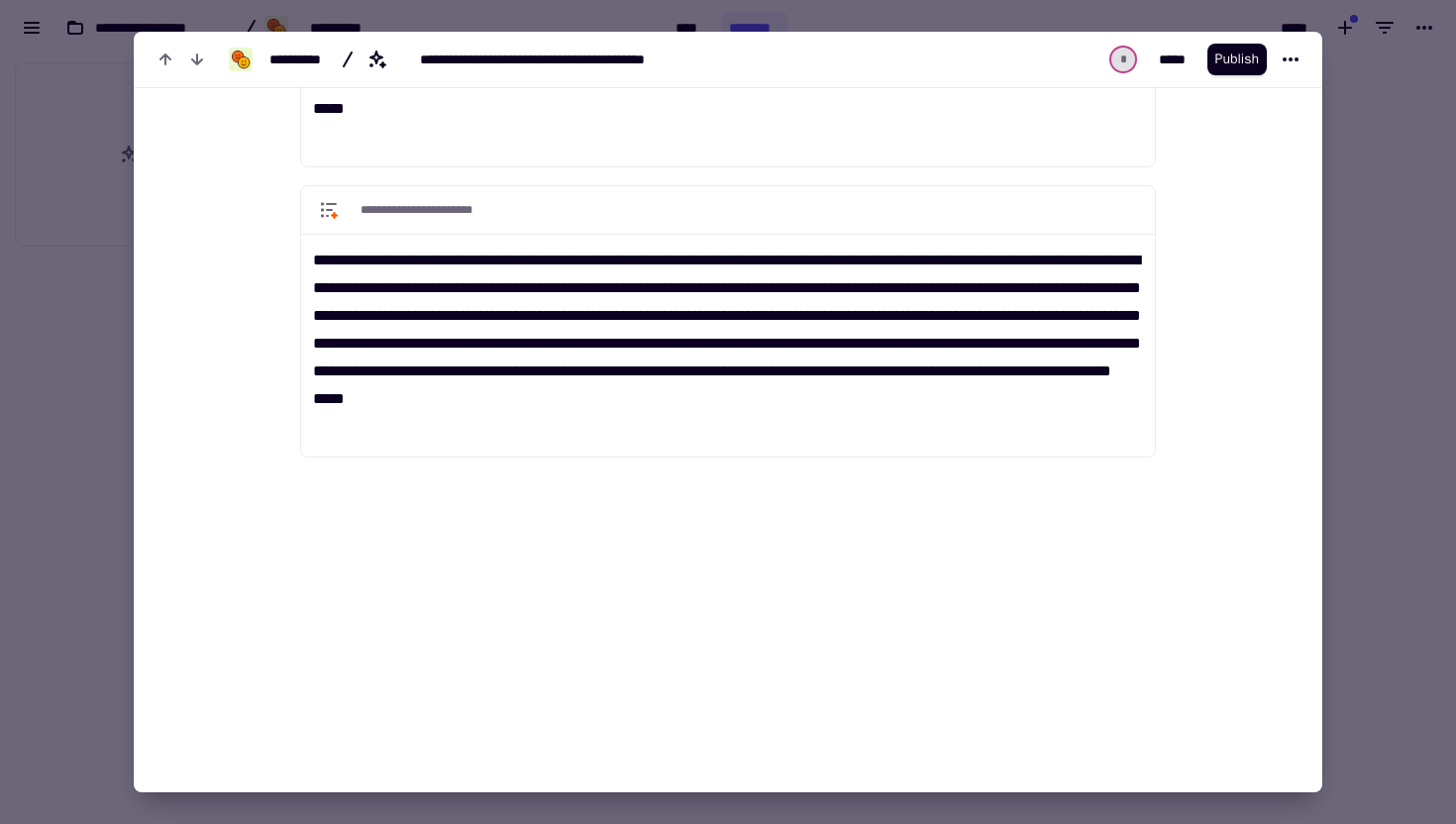 scroll, scrollTop: 0, scrollLeft: 0, axis: both 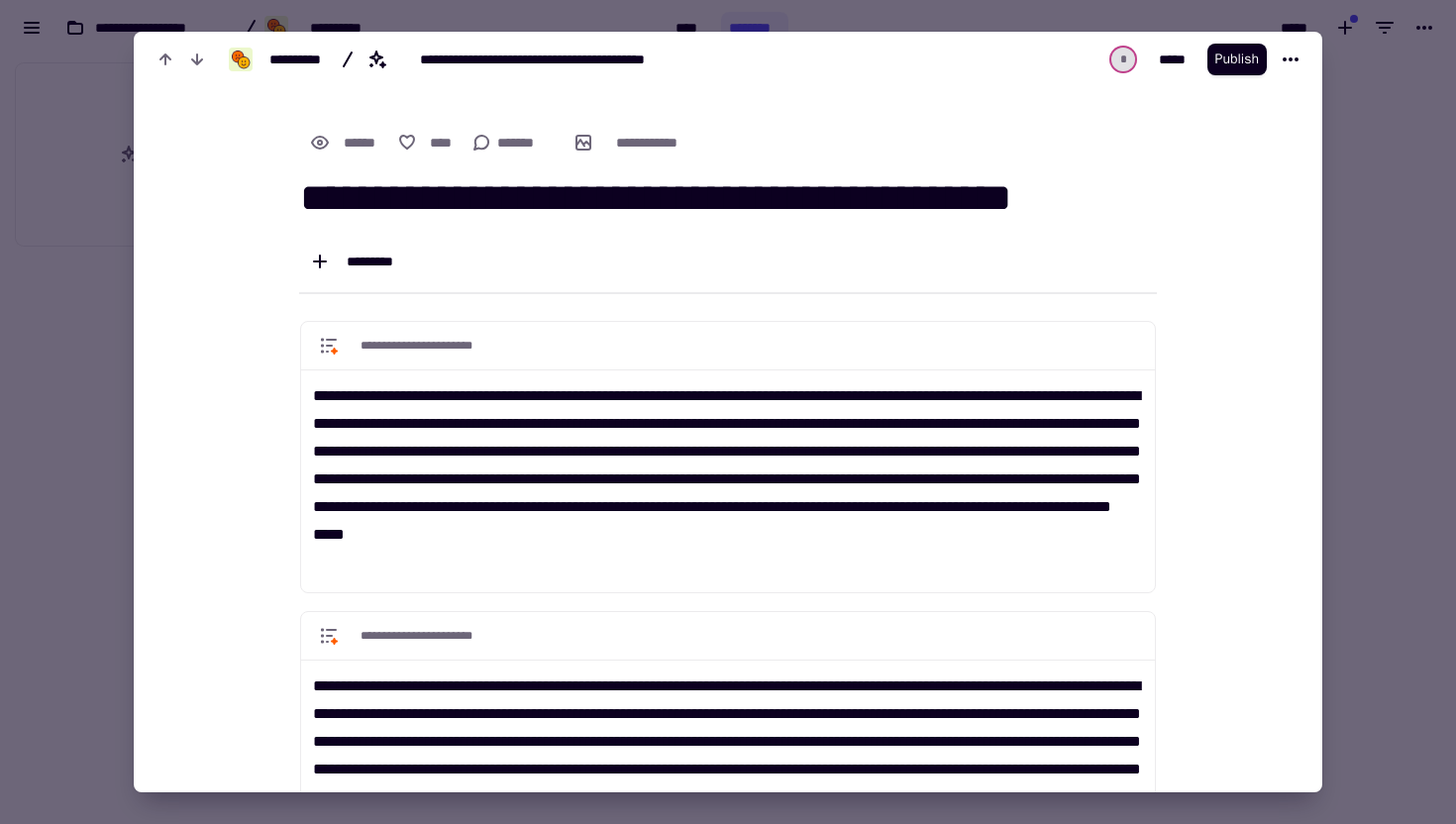 click at bounding box center [728, 412] 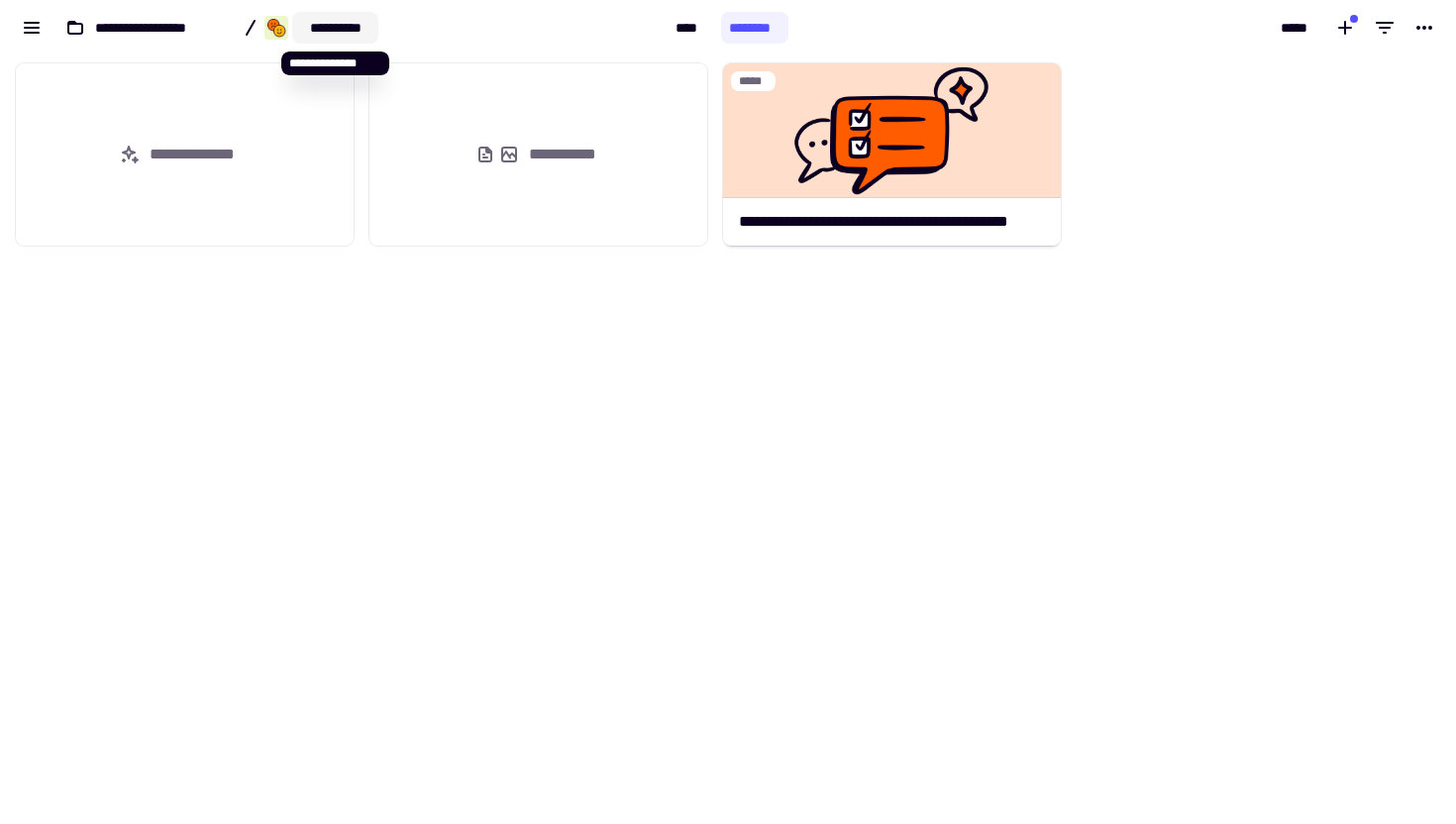 click on "**********" 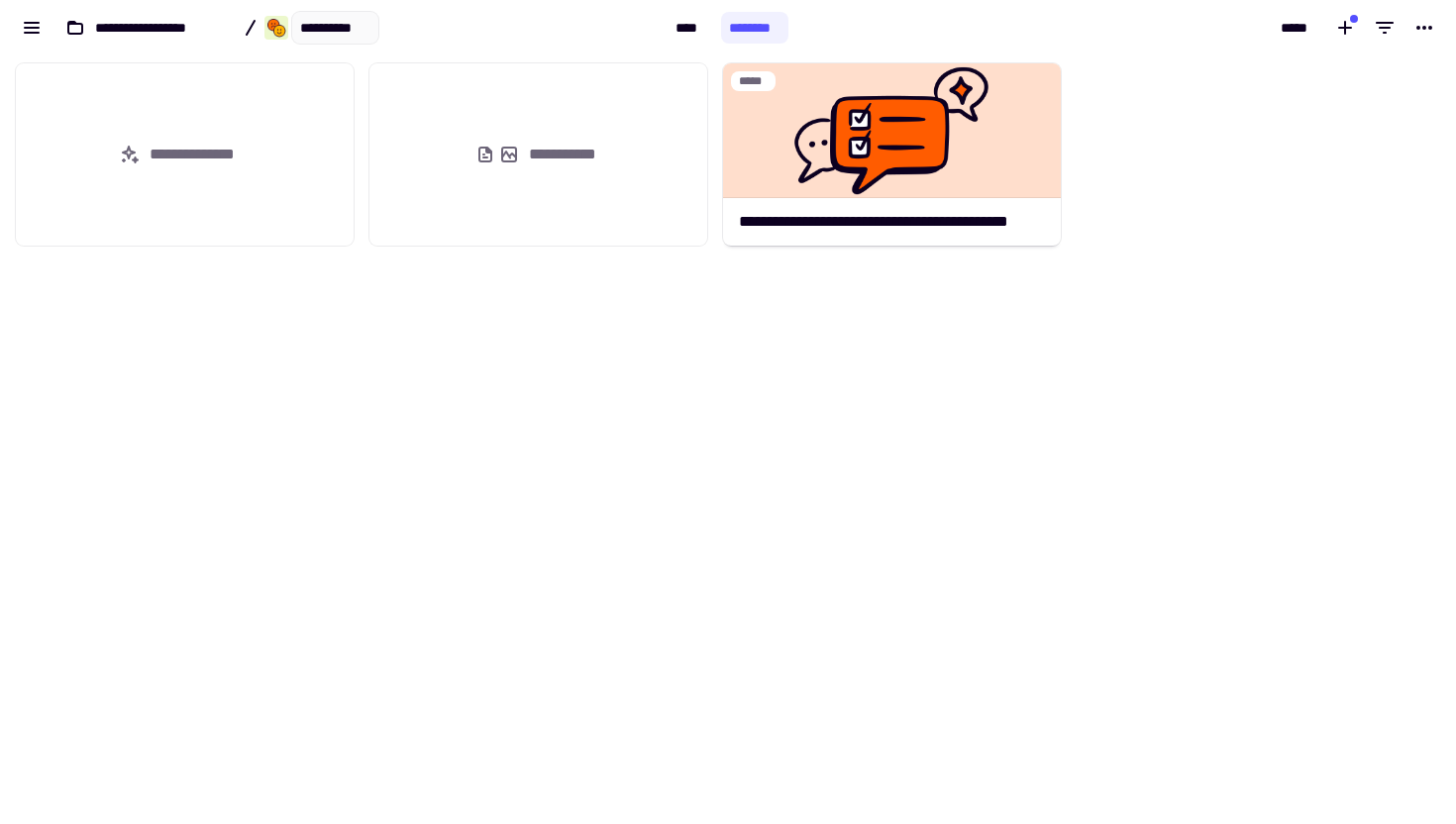 click on "**********" 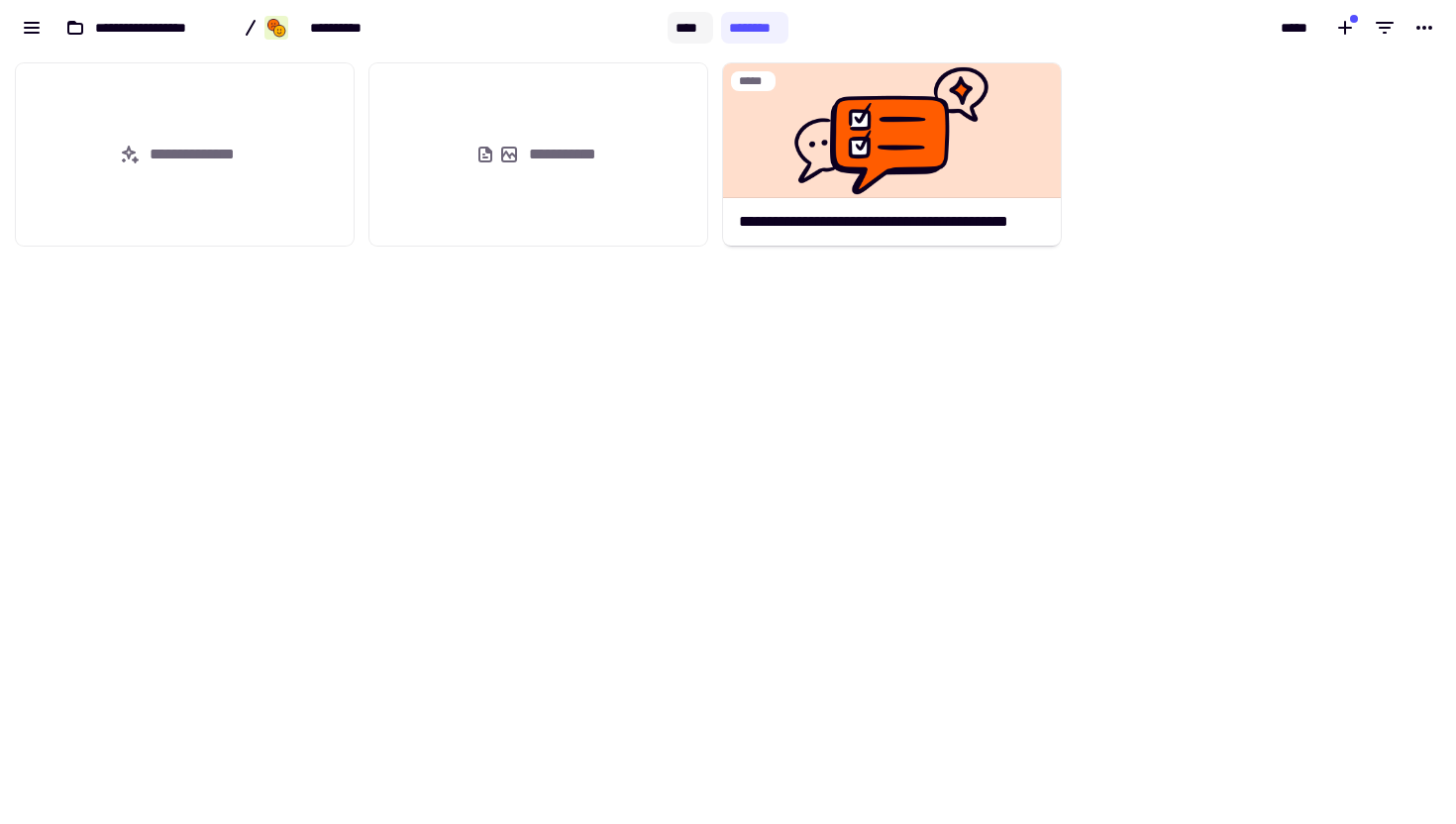 click on "****" 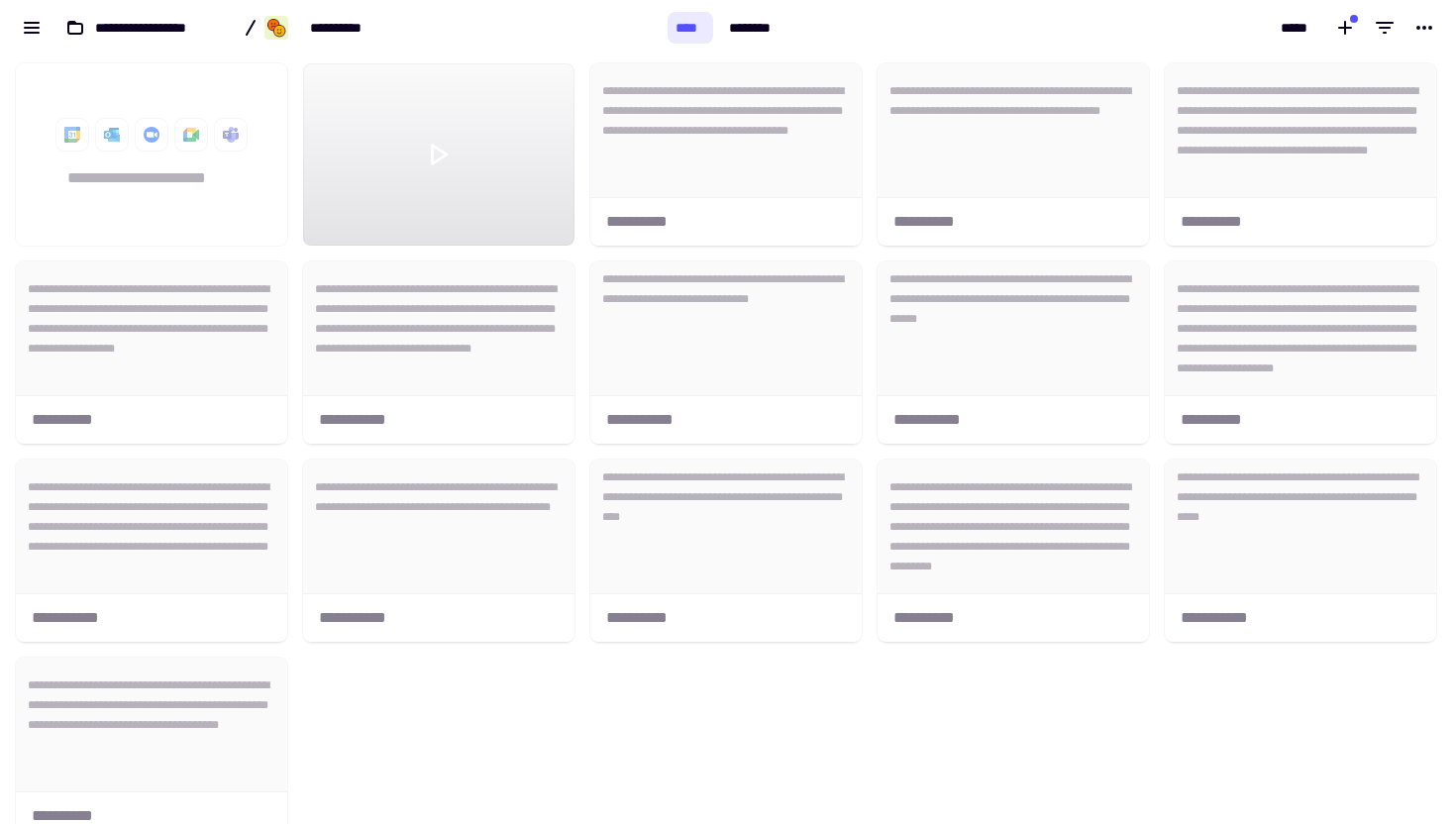 scroll, scrollTop: 1, scrollLeft: 1, axis: both 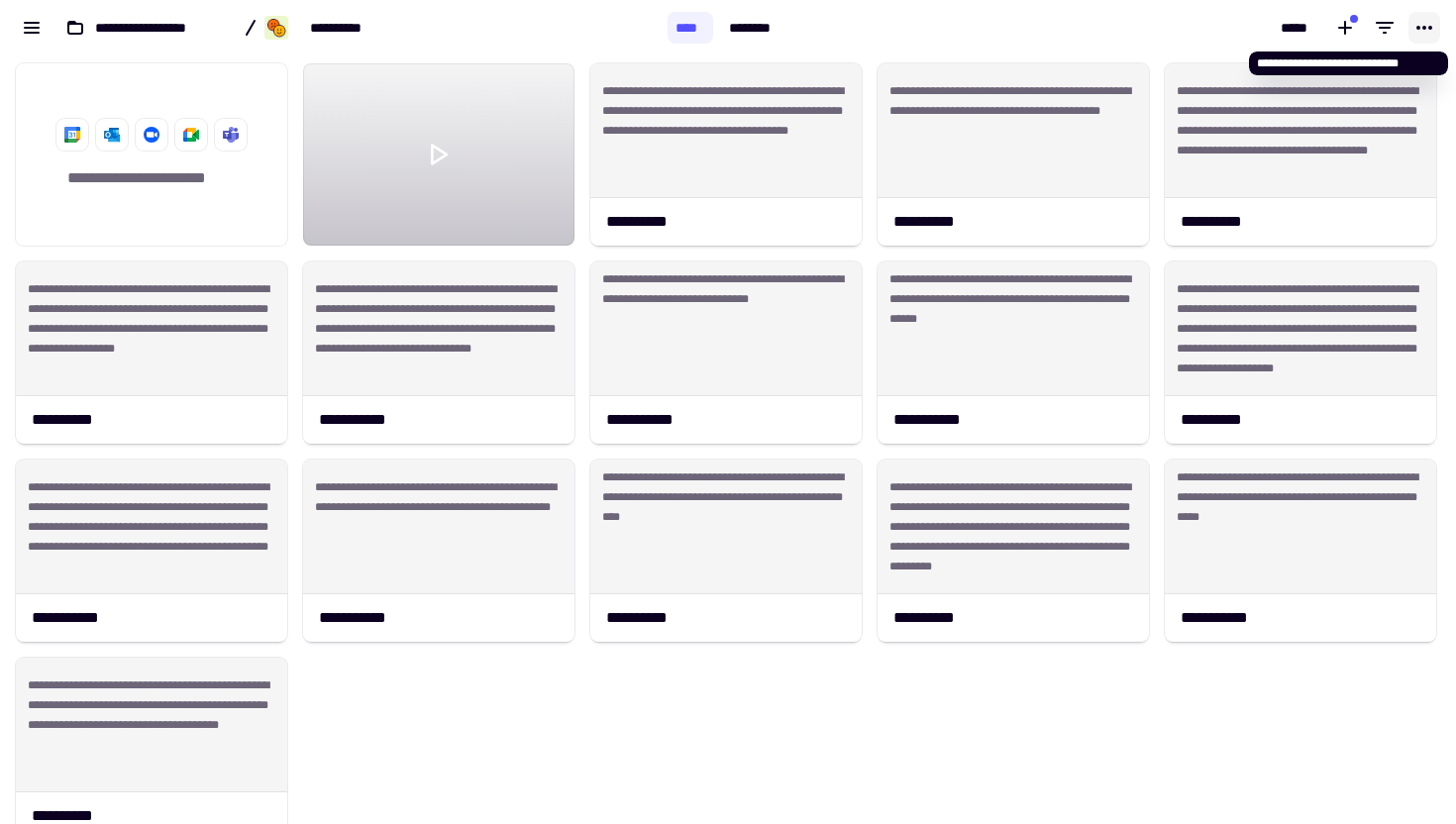 click 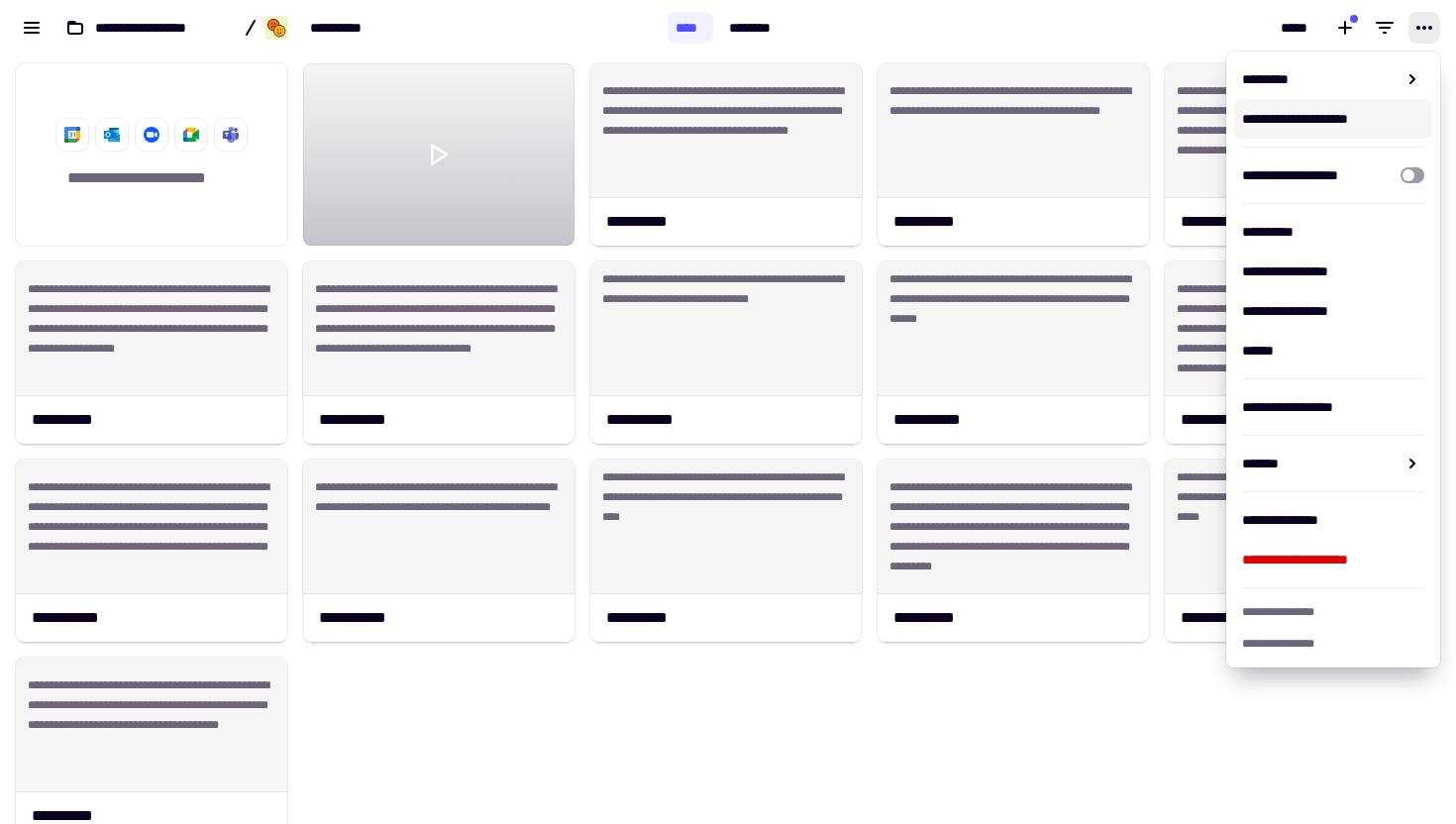 click on "**********" 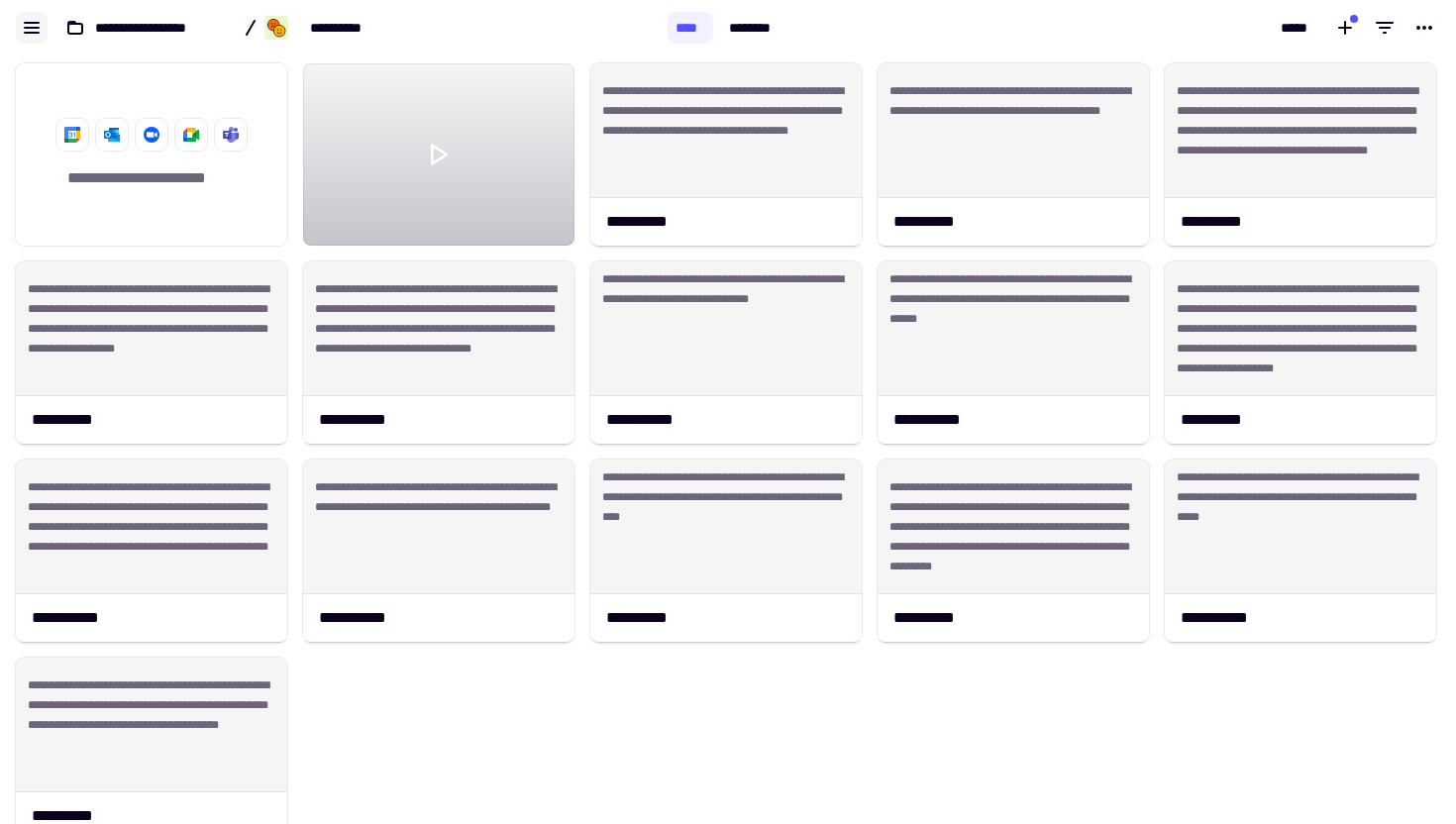 click 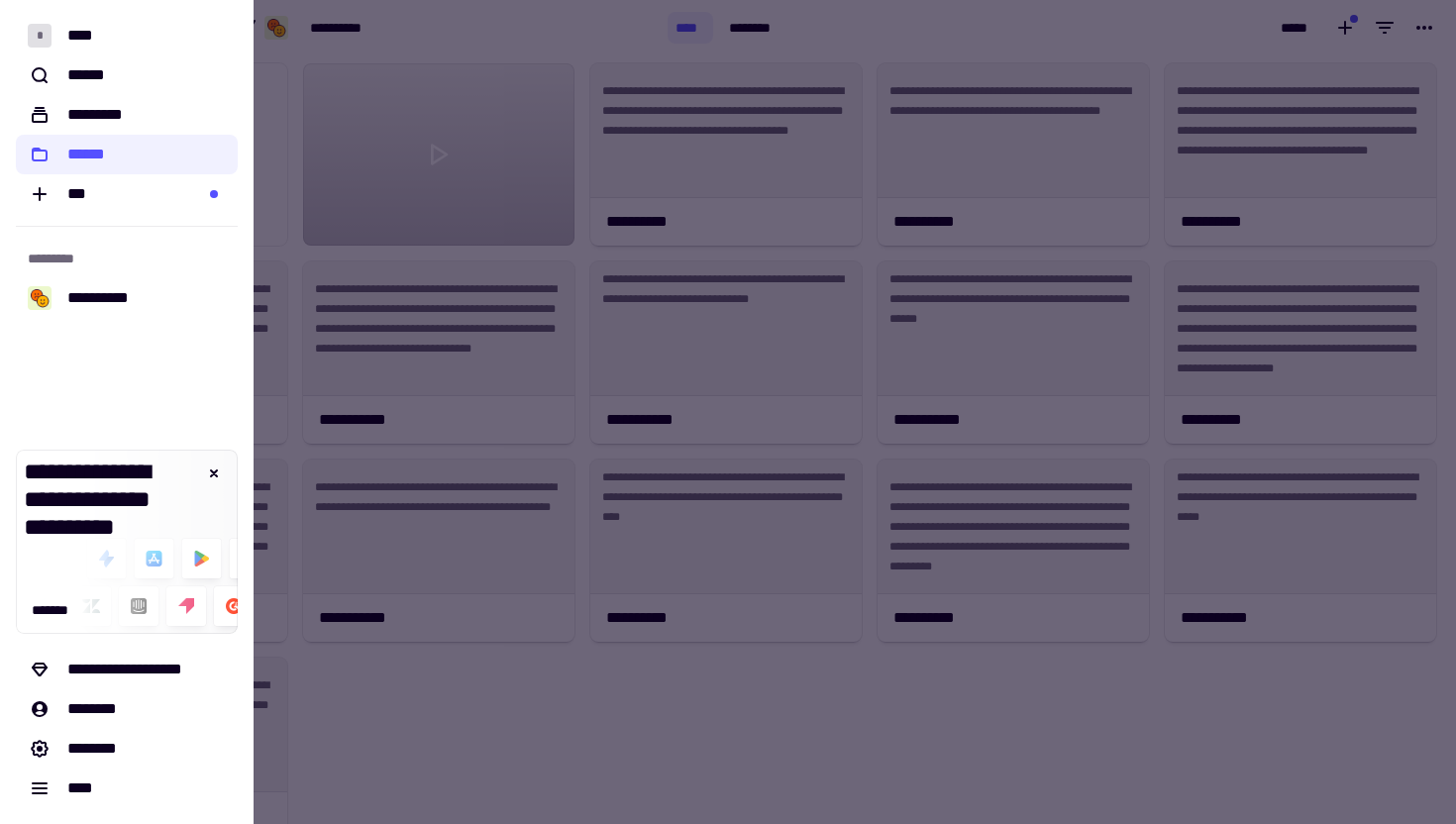 click at bounding box center [728, 412] 